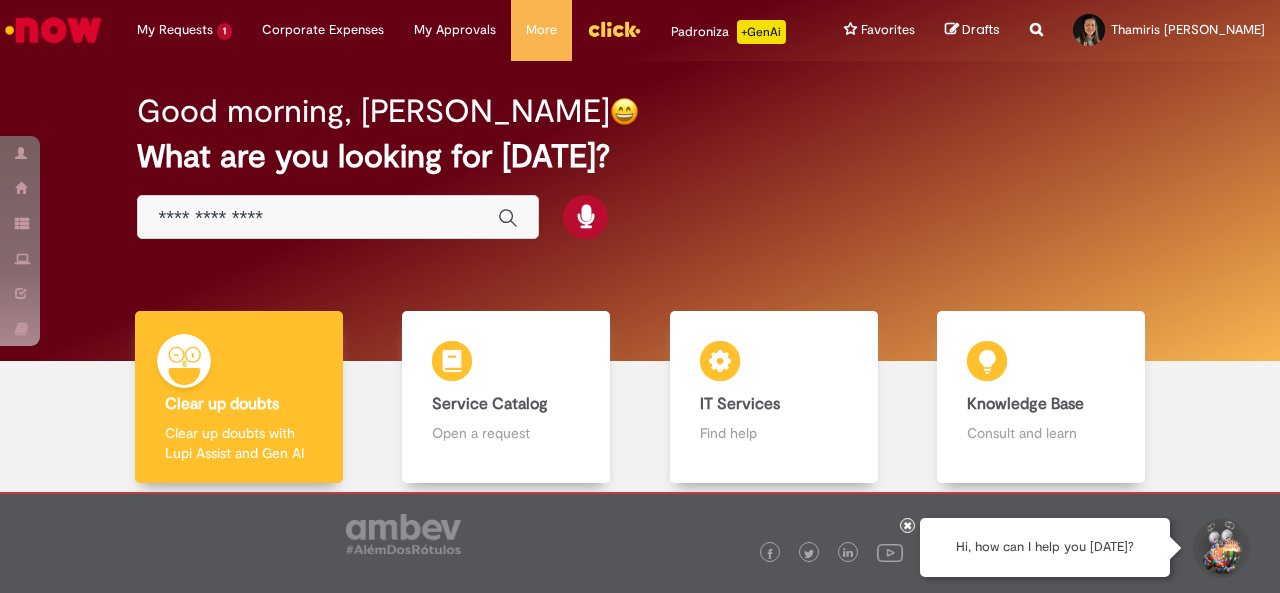 scroll, scrollTop: 0, scrollLeft: 0, axis: both 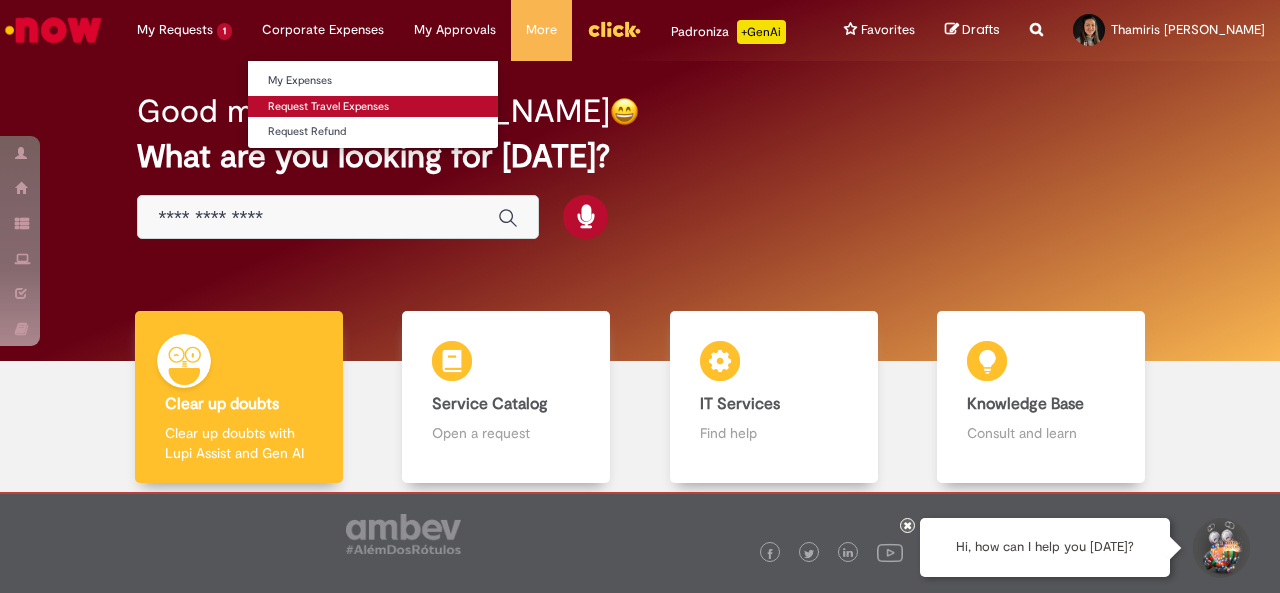 click on "Request Travel Expenses" at bounding box center (373, 107) 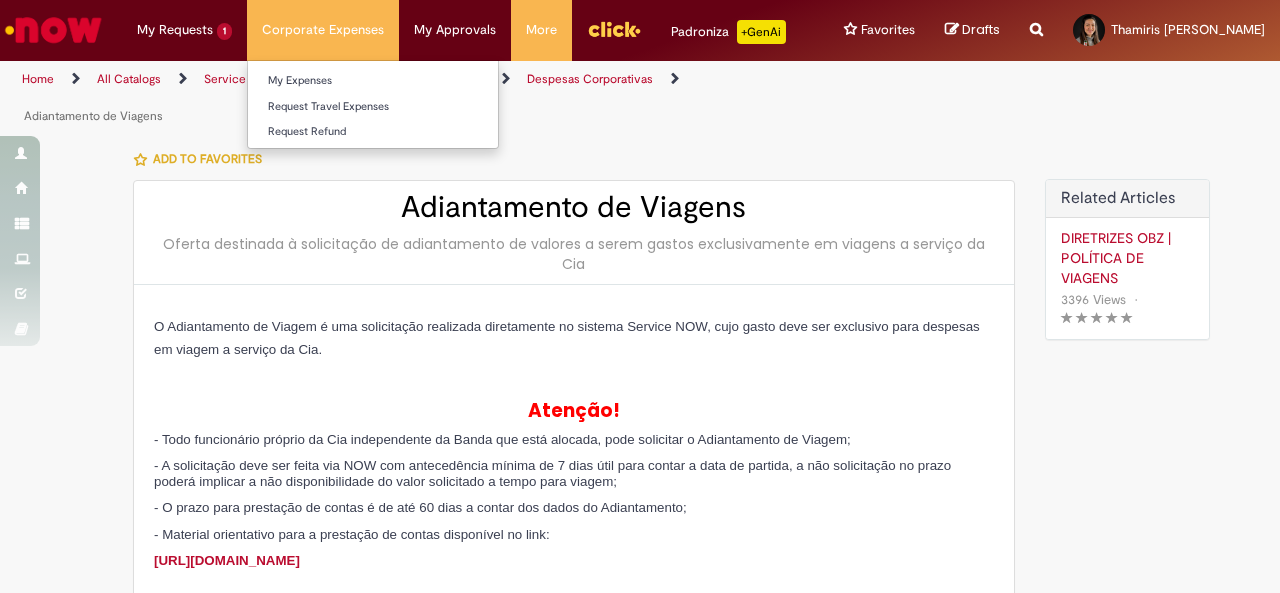 type on "********" 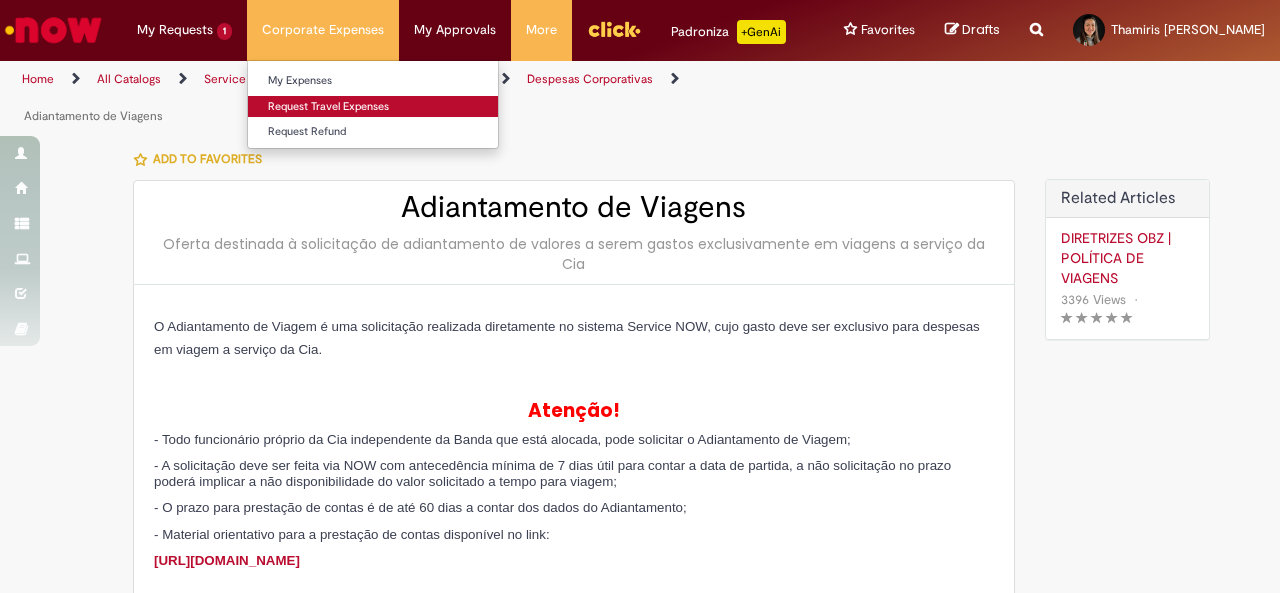type on "**********" 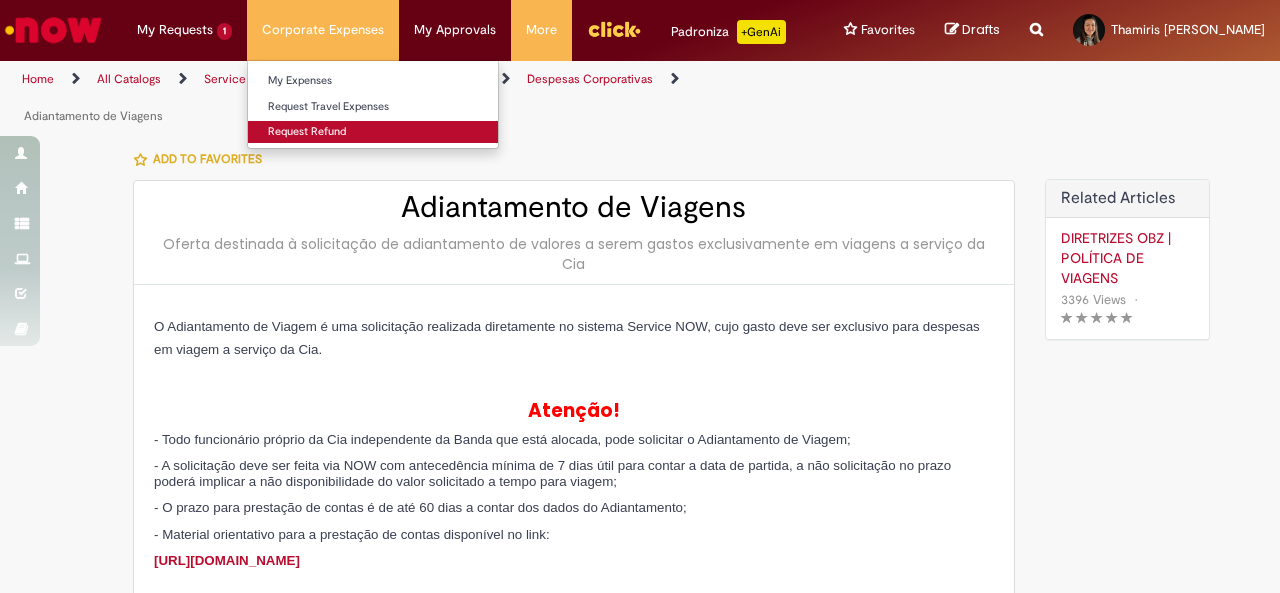 type on "**********" 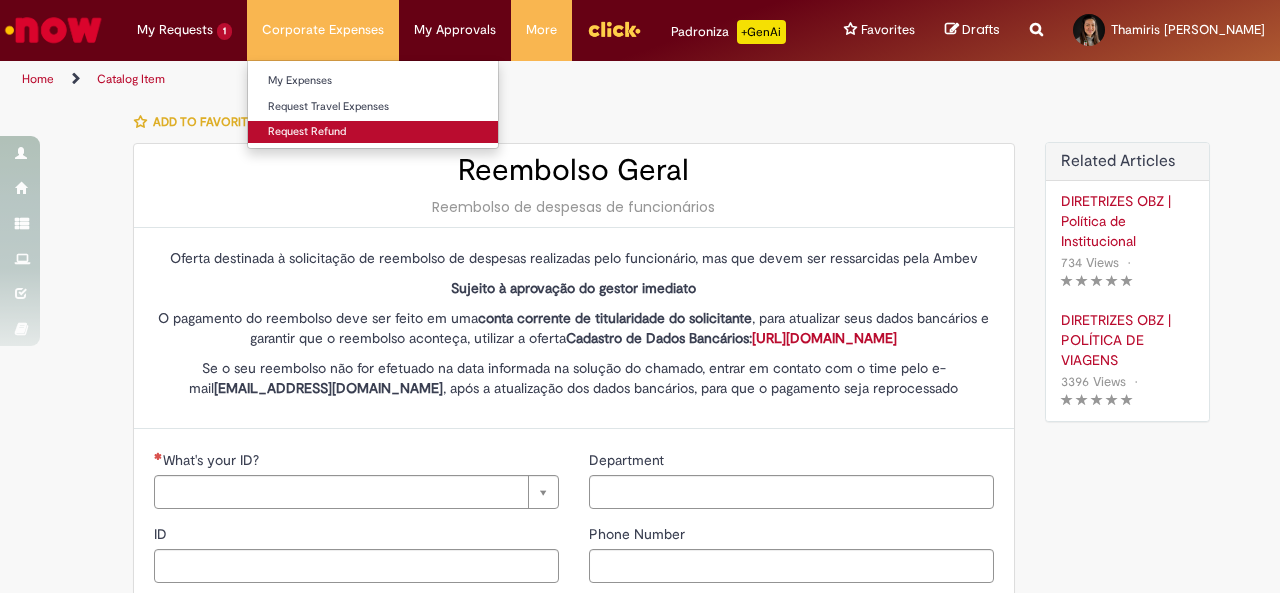 type on "********" 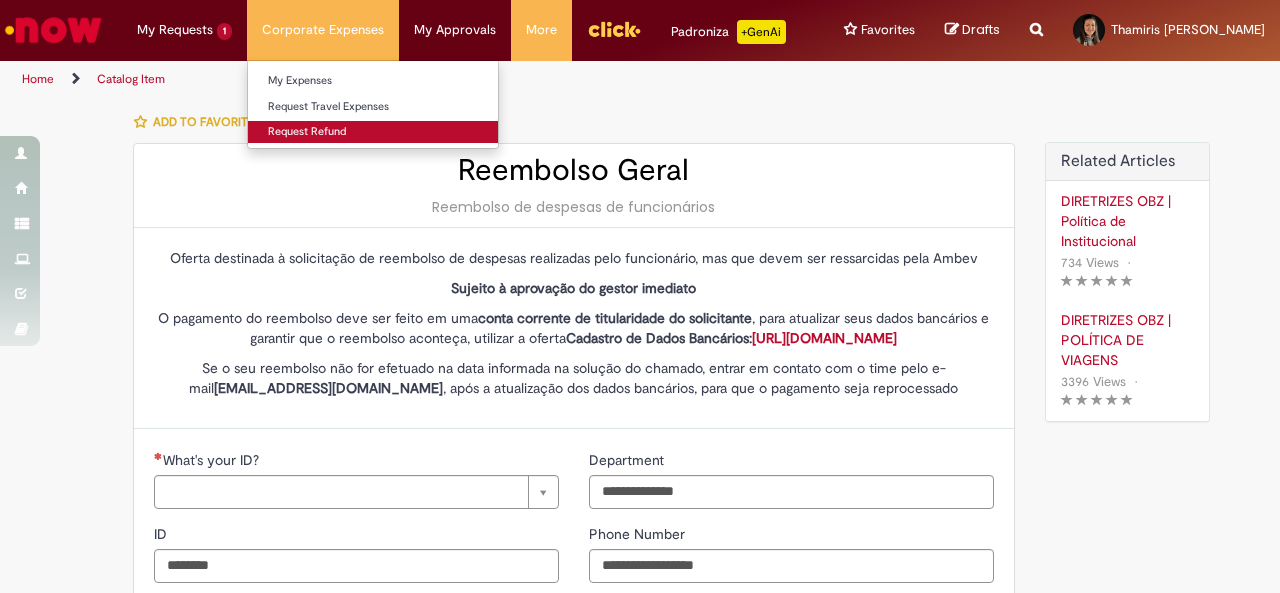 type on "**********" 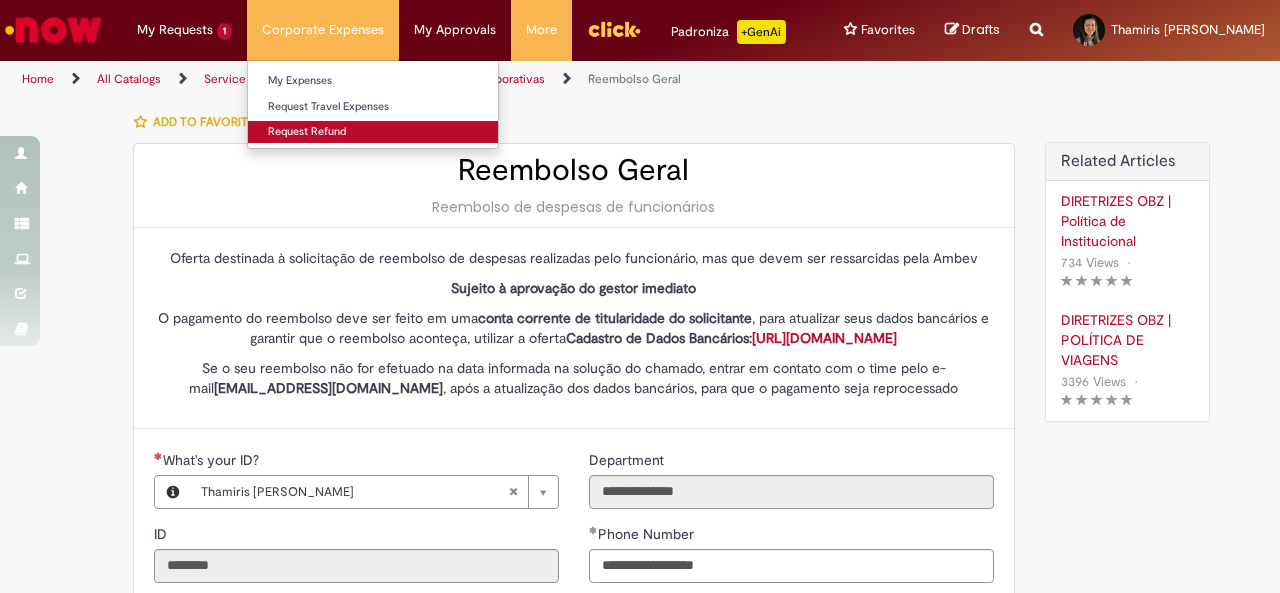 type on "**********" 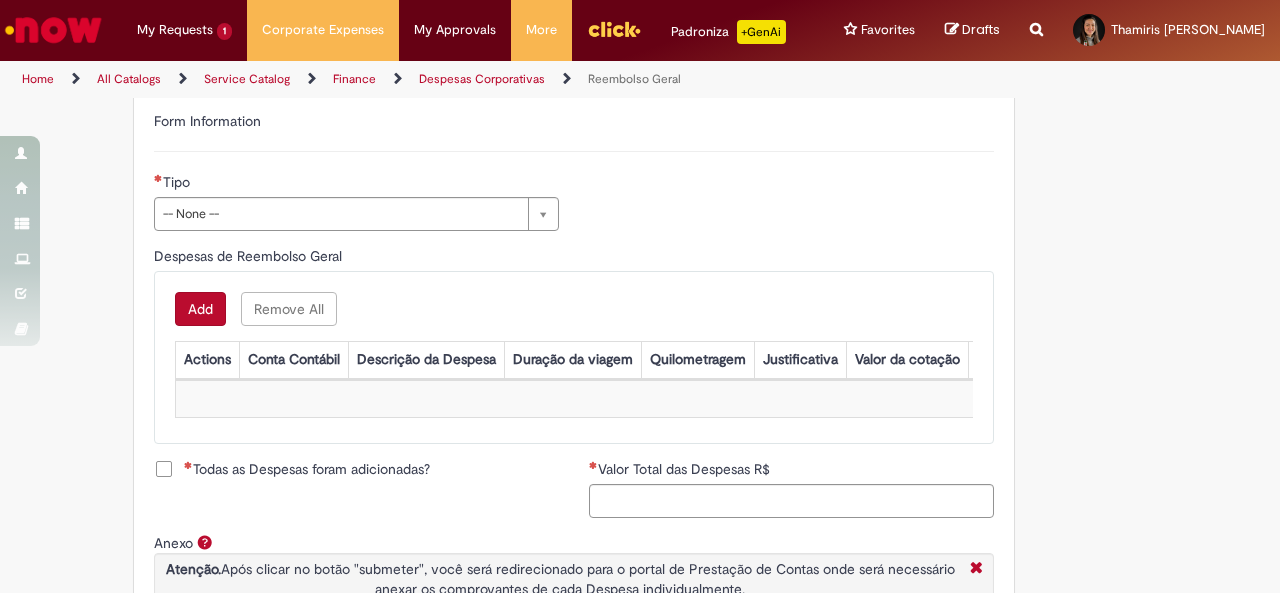 scroll, scrollTop: 678, scrollLeft: 0, axis: vertical 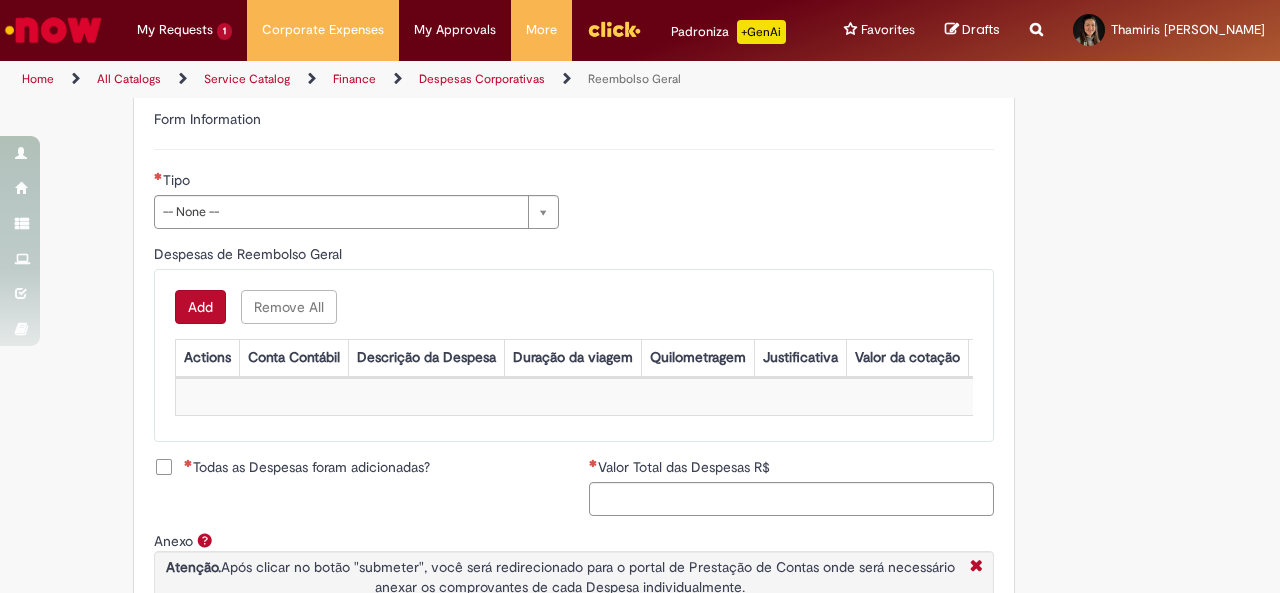 click on "**********" at bounding box center (356, 207) 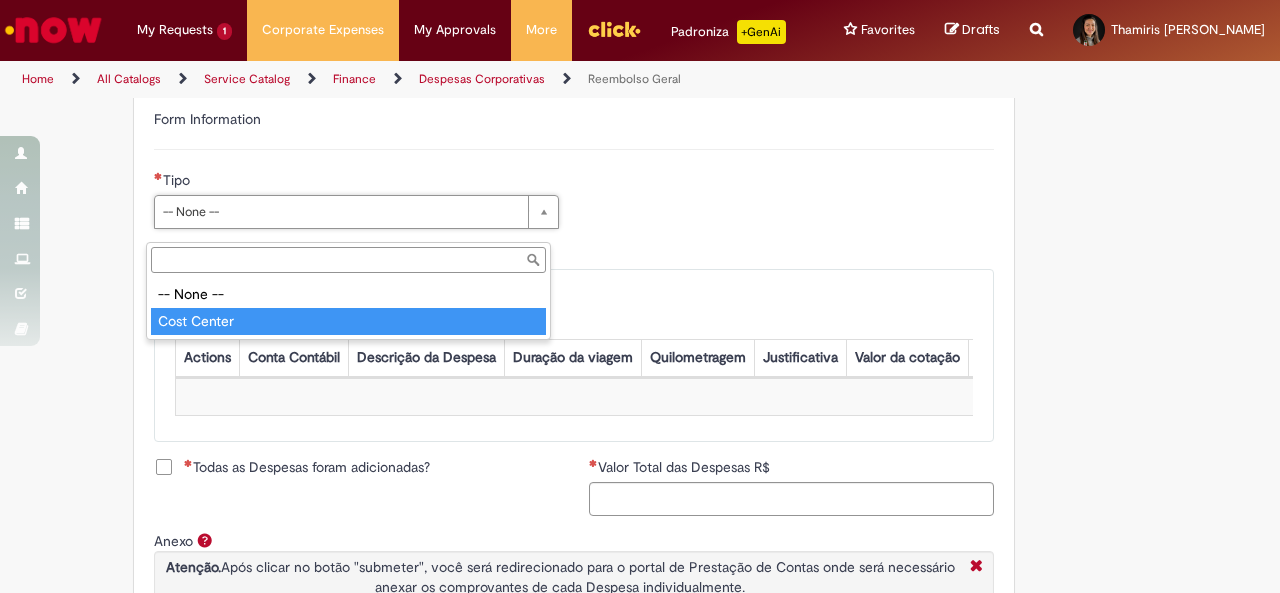 type on "**********" 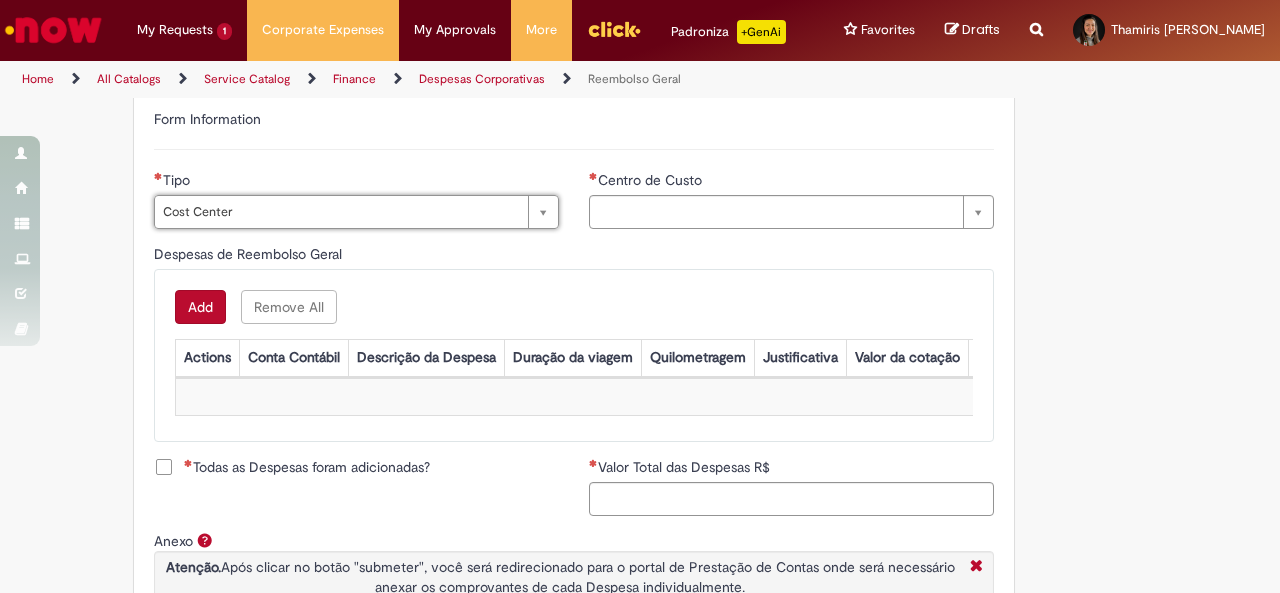 type on "**********" 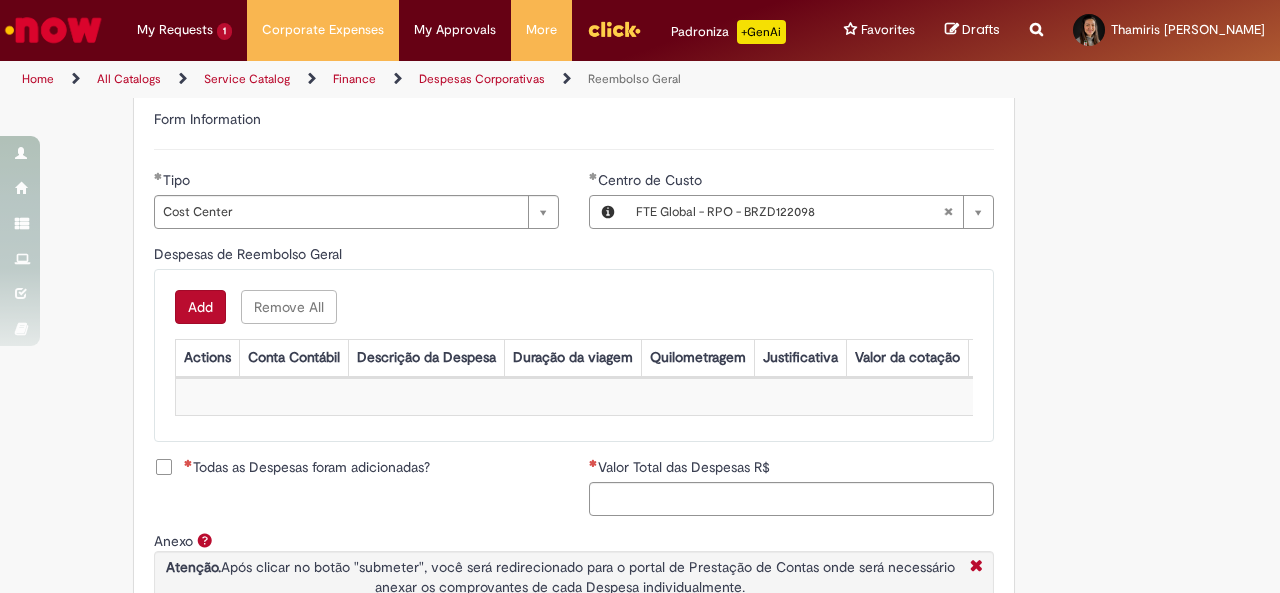 click on "Add Remove All Despesas de Reembolso Geral Actions Conta Contábil Descrição da Despesa Duração da viagem Quilometragem Justificativa Valor da cotação Valor por Litro Combustível Data da Despesa Moeda Valor Gasto em €/US Valor Total R$ ID Interno CC sap_a_integrar No data to display" at bounding box center [574, 355] 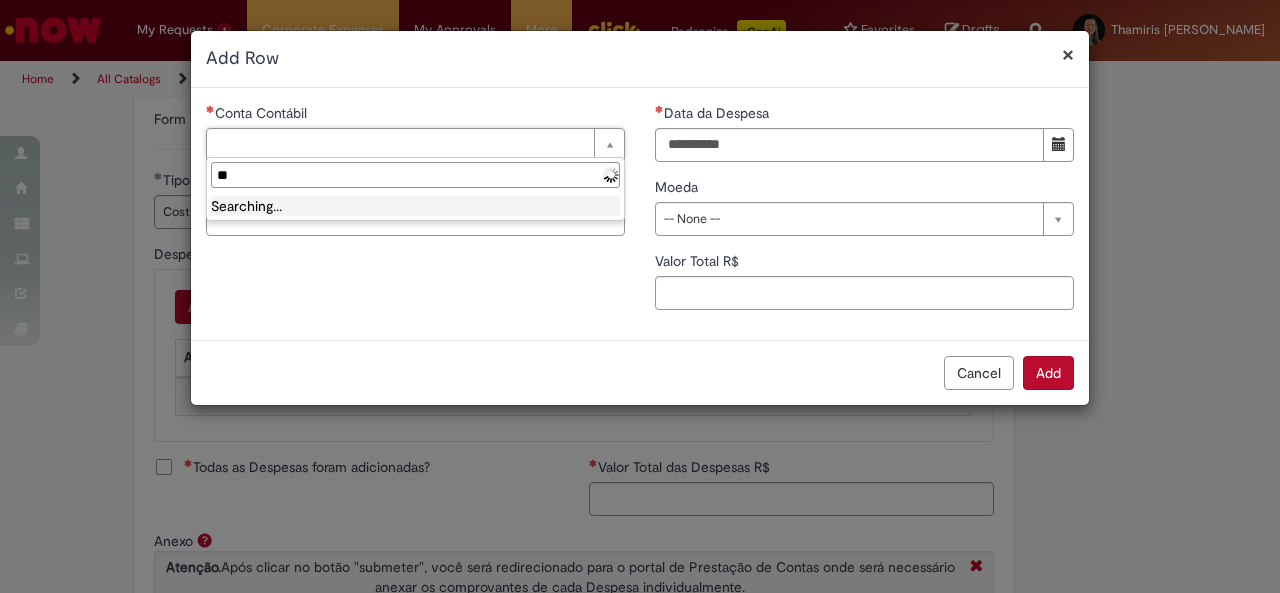 type on "*" 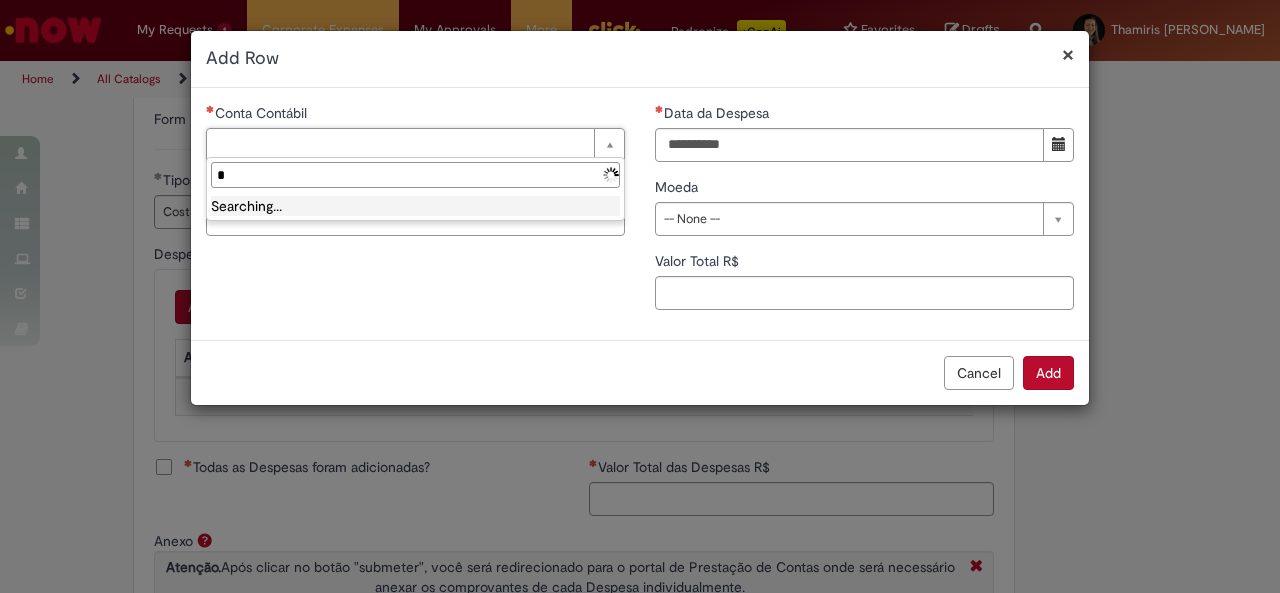 type 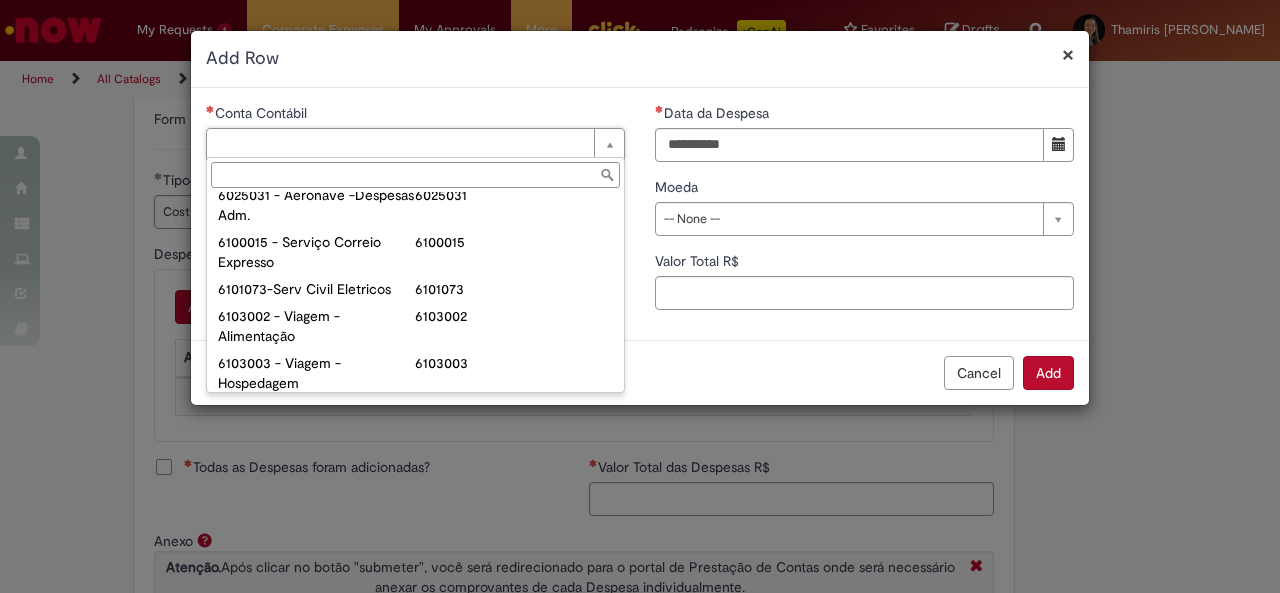 scroll, scrollTop: 828, scrollLeft: 0, axis: vertical 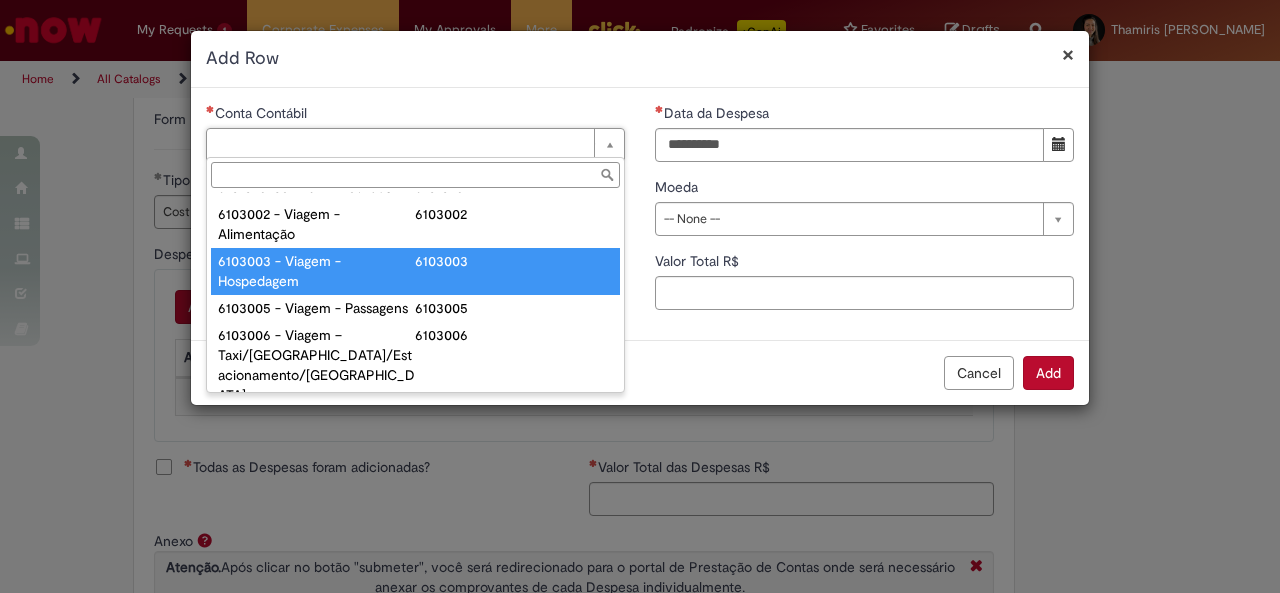 type on "**********" 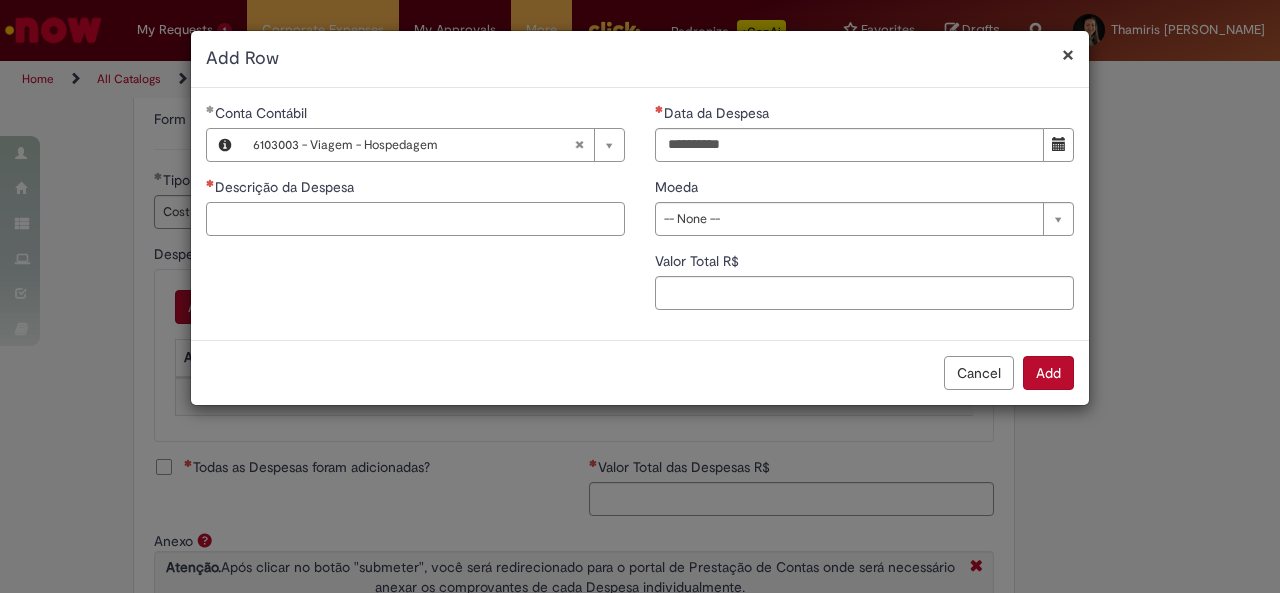 click on "Descrição da Despesa" at bounding box center [415, 219] 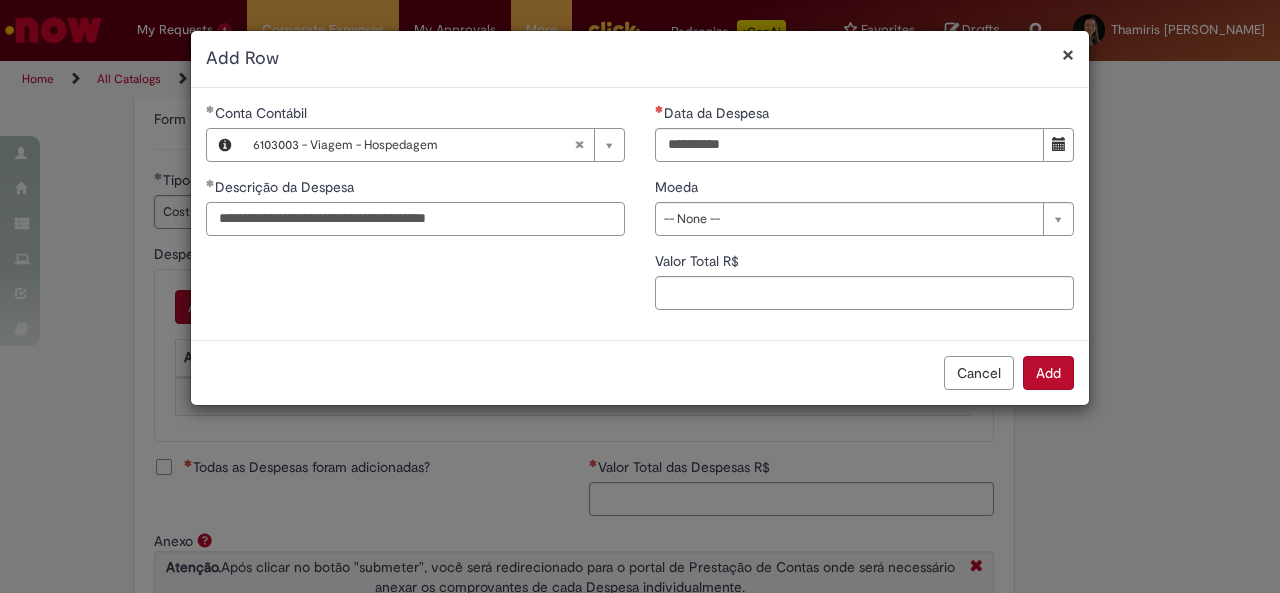 type on "**********" 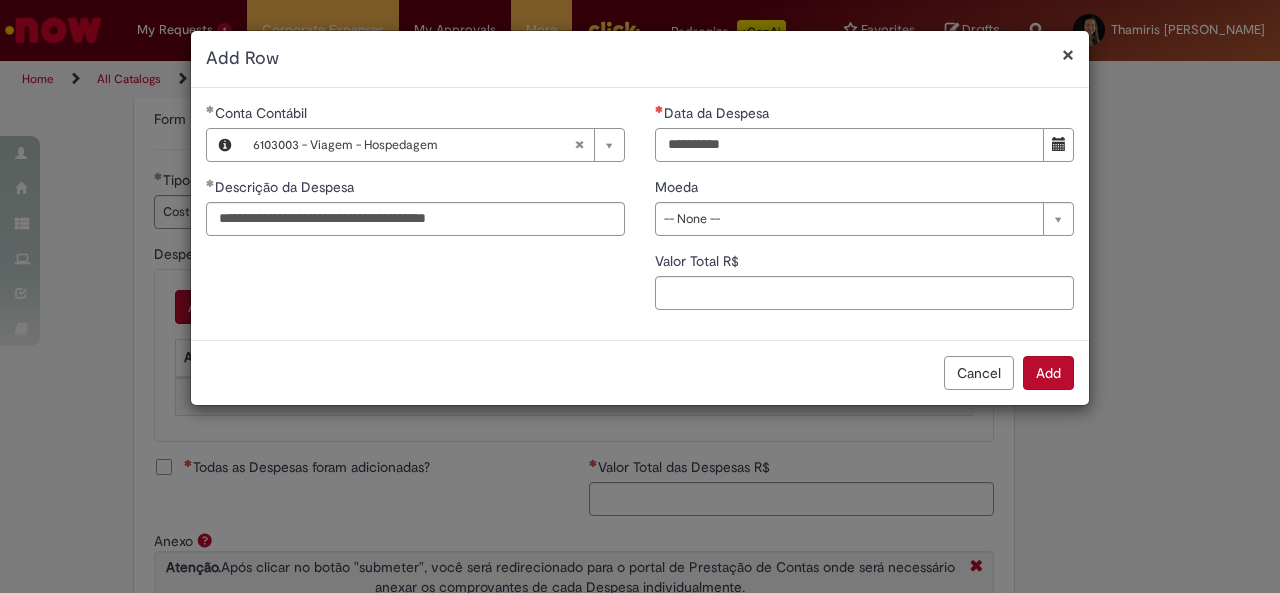 click on "Data da Despesa" at bounding box center (849, 145) 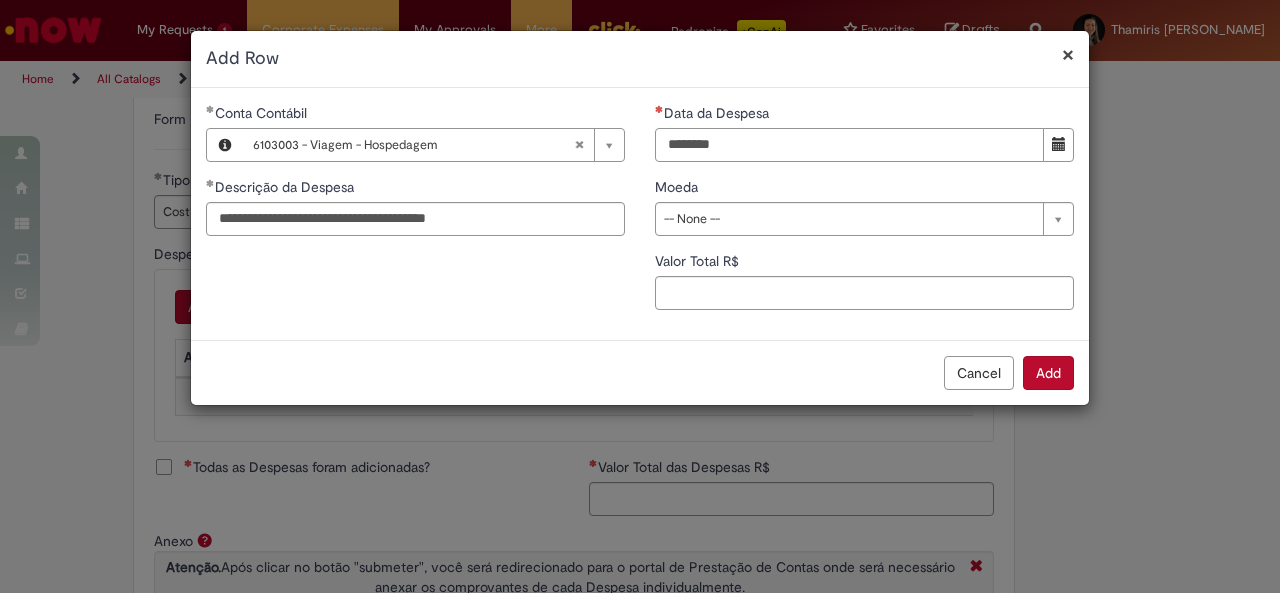 click on "********" at bounding box center [849, 145] 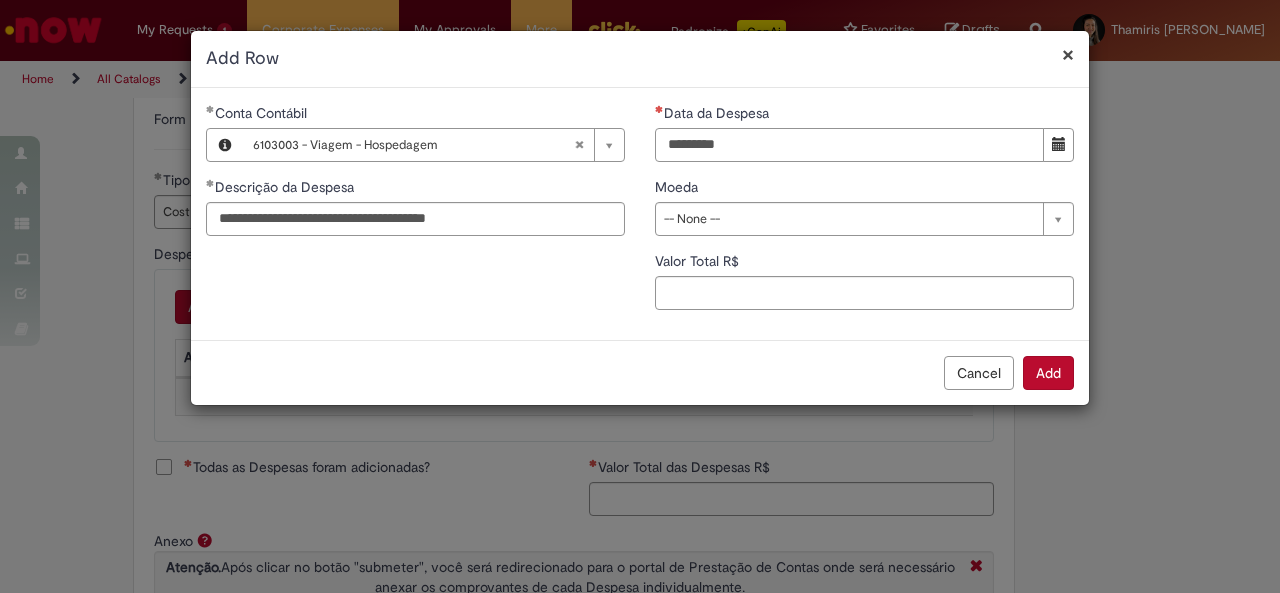 click on "*********" at bounding box center [849, 145] 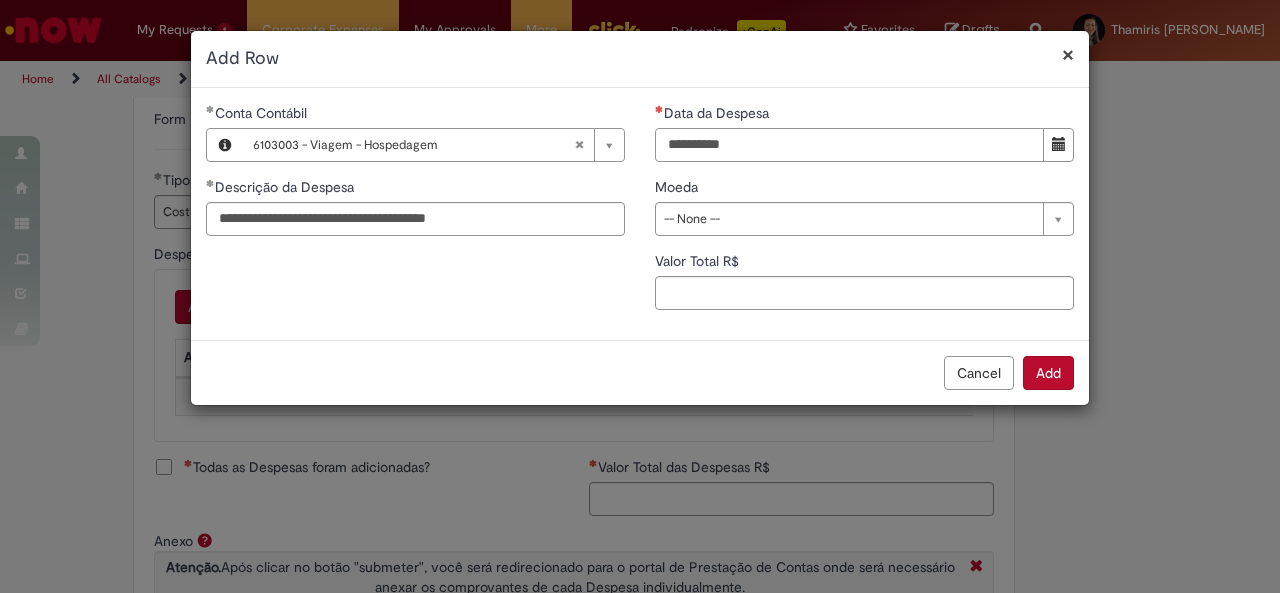 type on "**********" 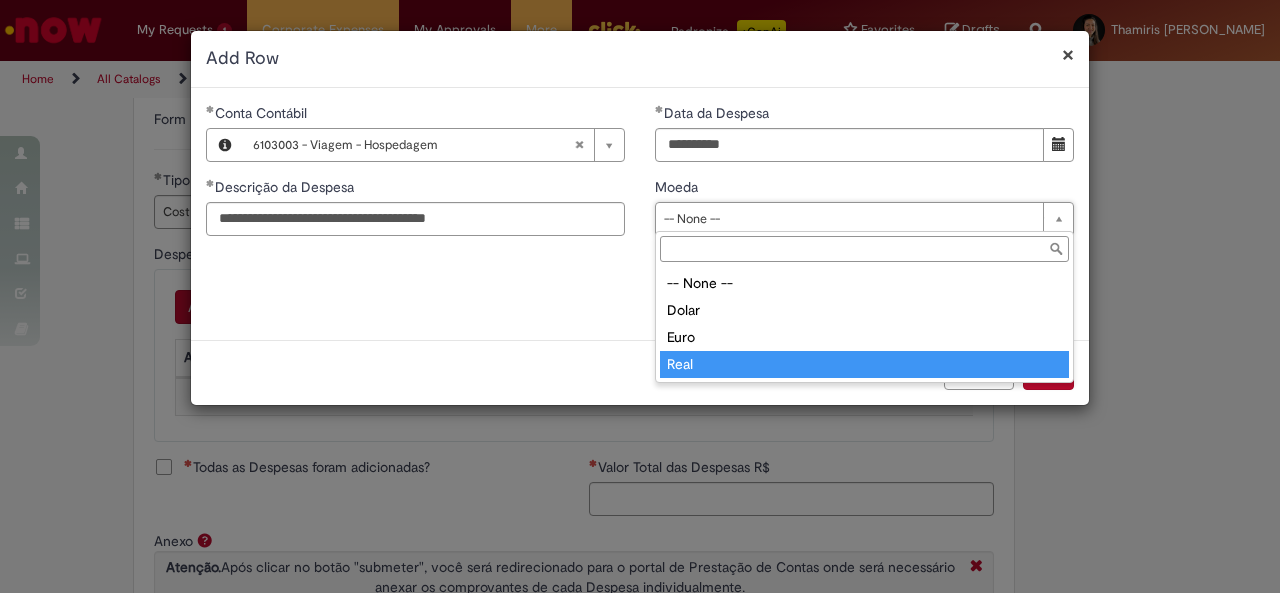 type on "****" 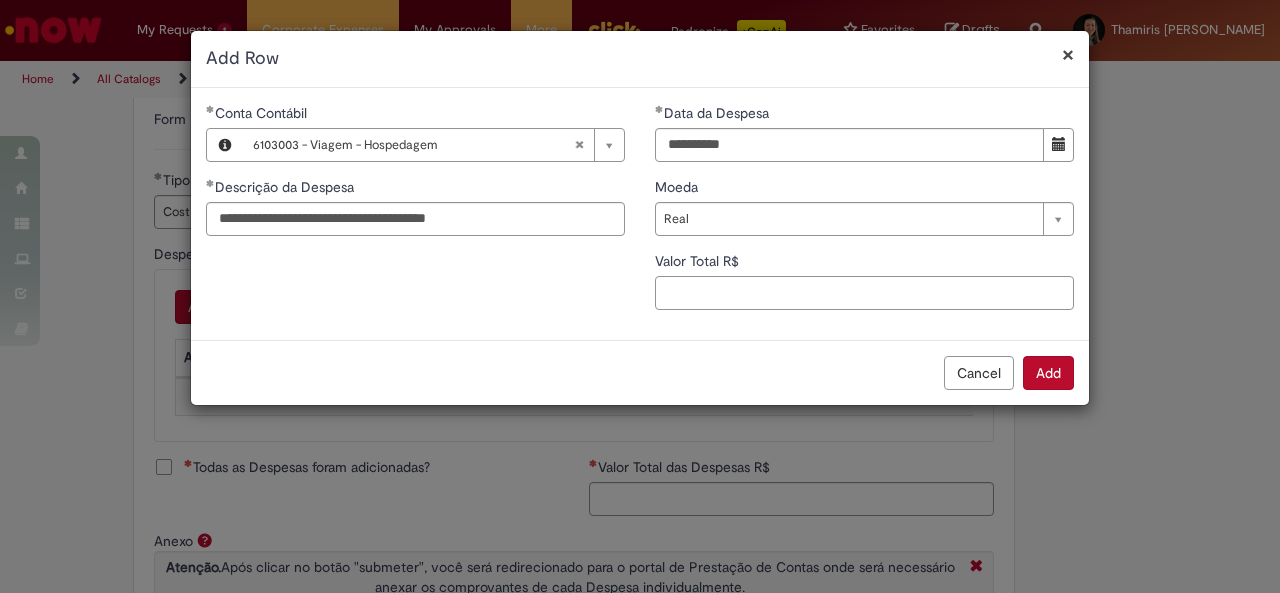 click on "Valor Total R$" at bounding box center [864, 293] 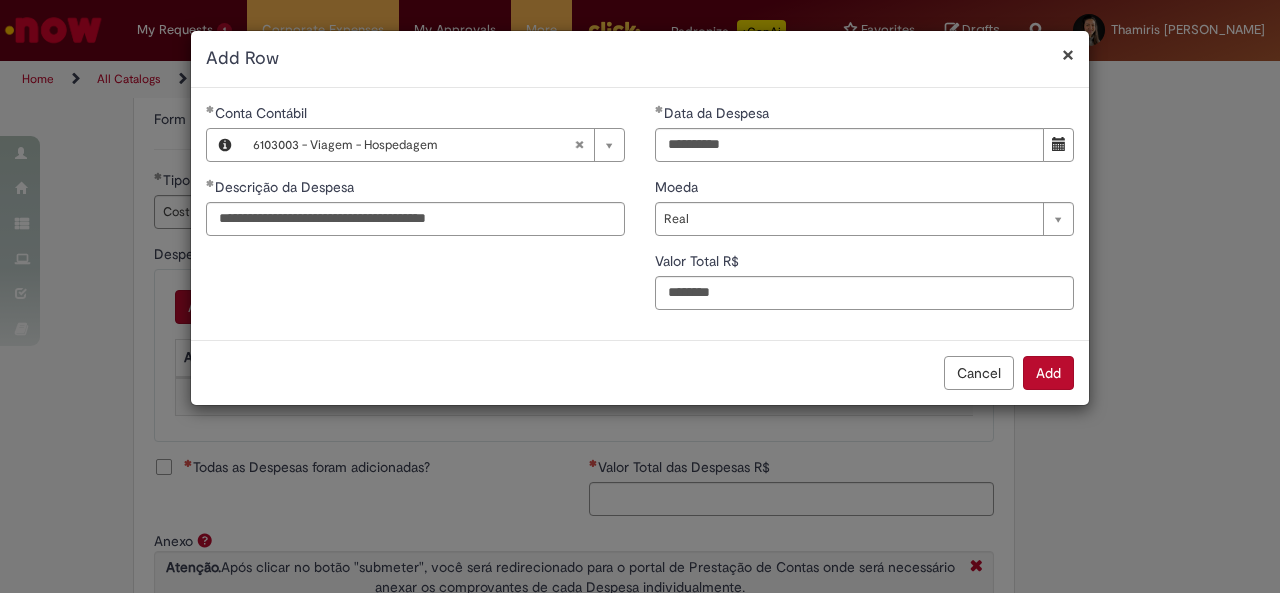 type on "********" 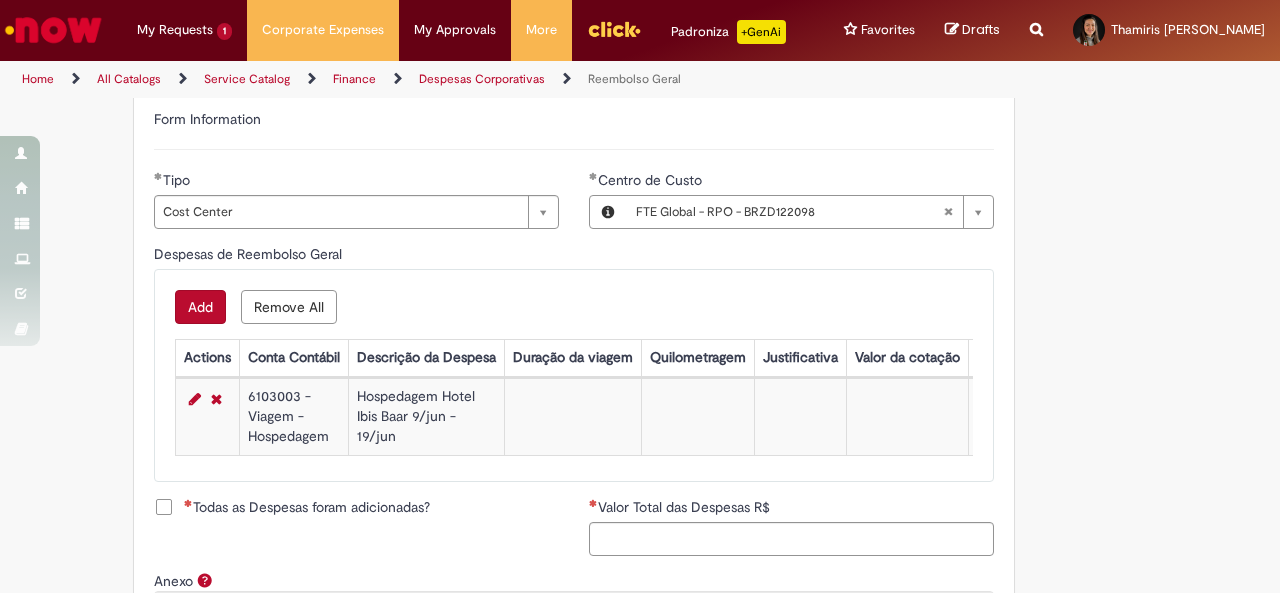 scroll, scrollTop: 935, scrollLeft: 0, axis: vertical 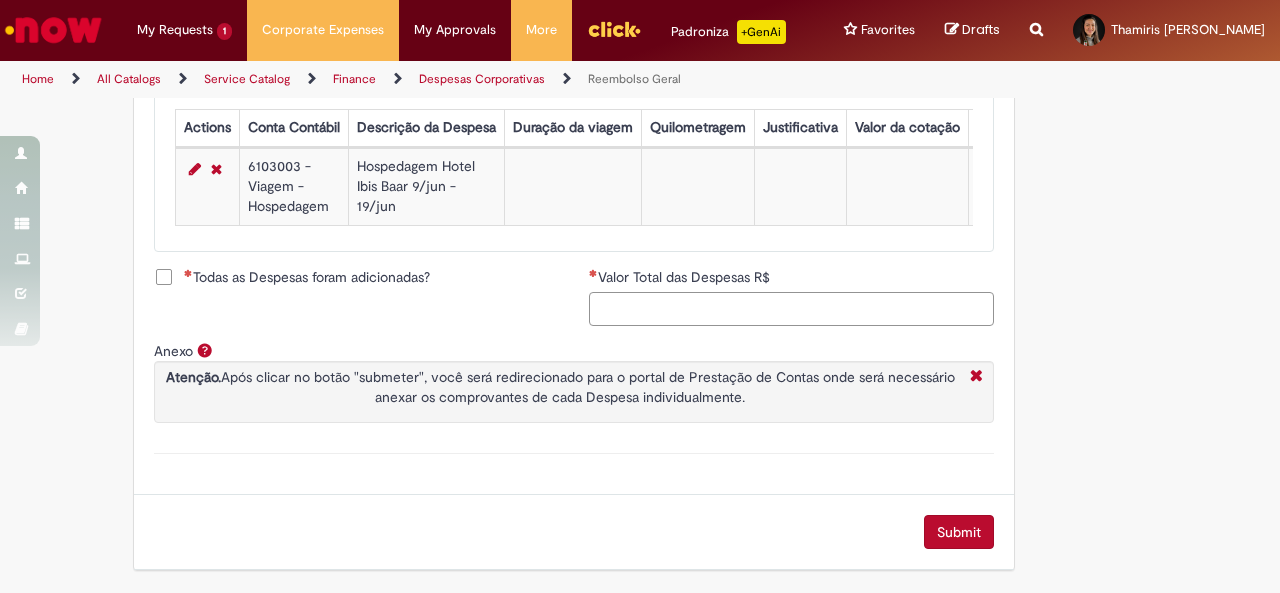 click on "Valor Total das Despesas R$" at bounding box center (791, 309) 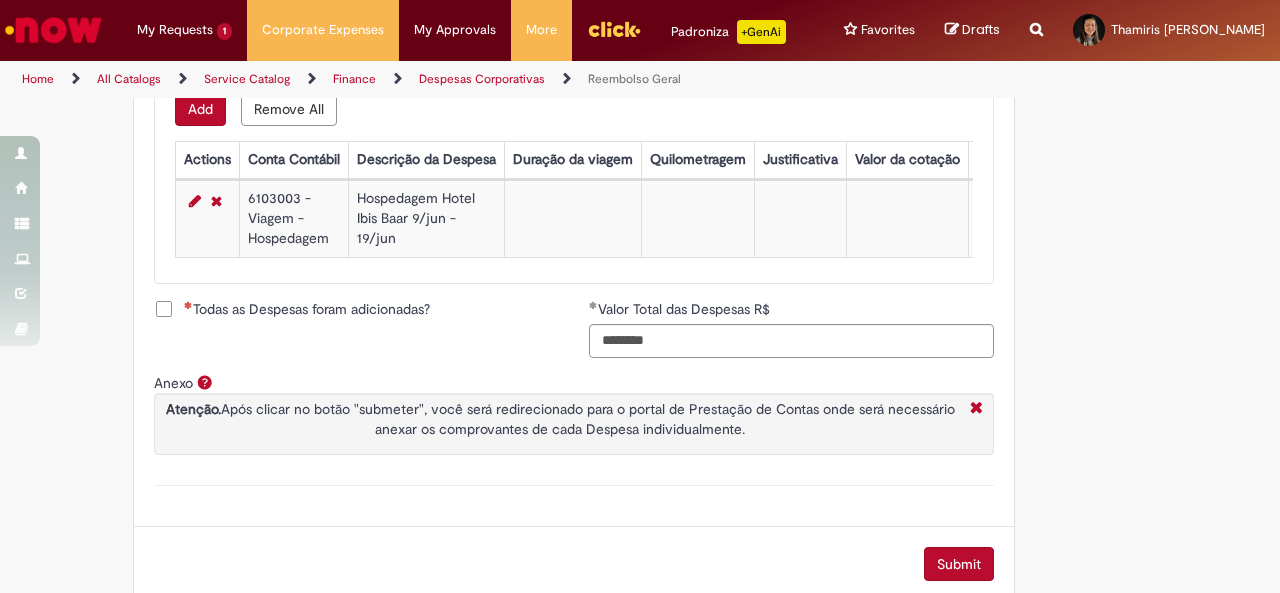 scroll, scrollTop: 935, scrollLeft: 0, axis: vertical 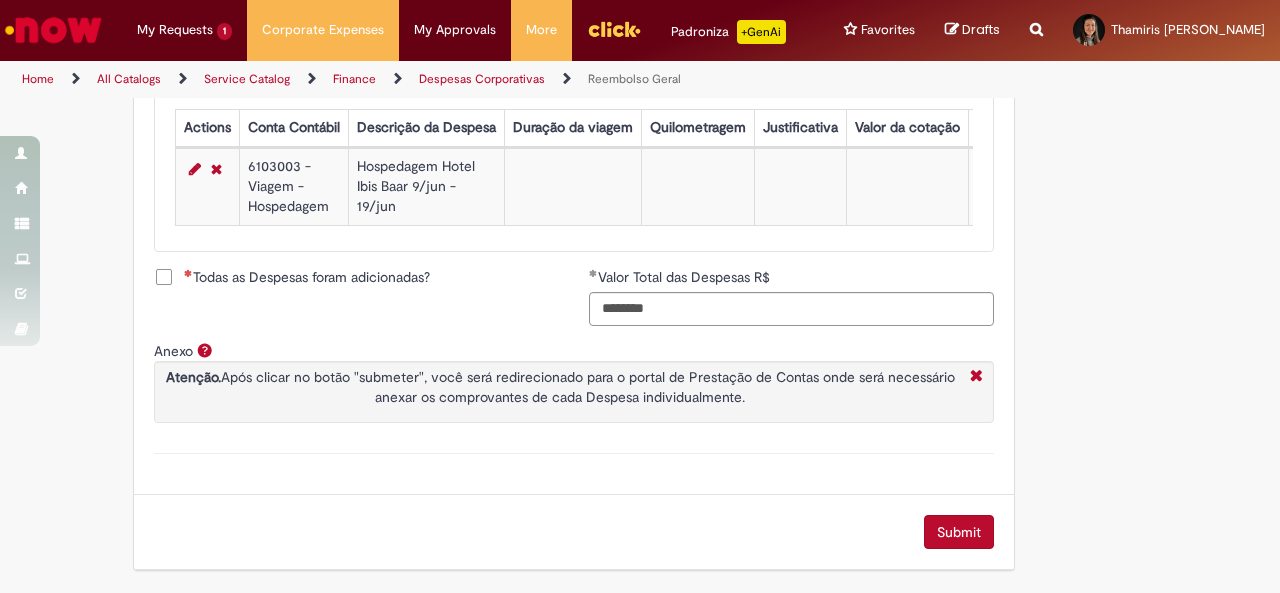 click on "Submit" at bounding box center (959, 532) 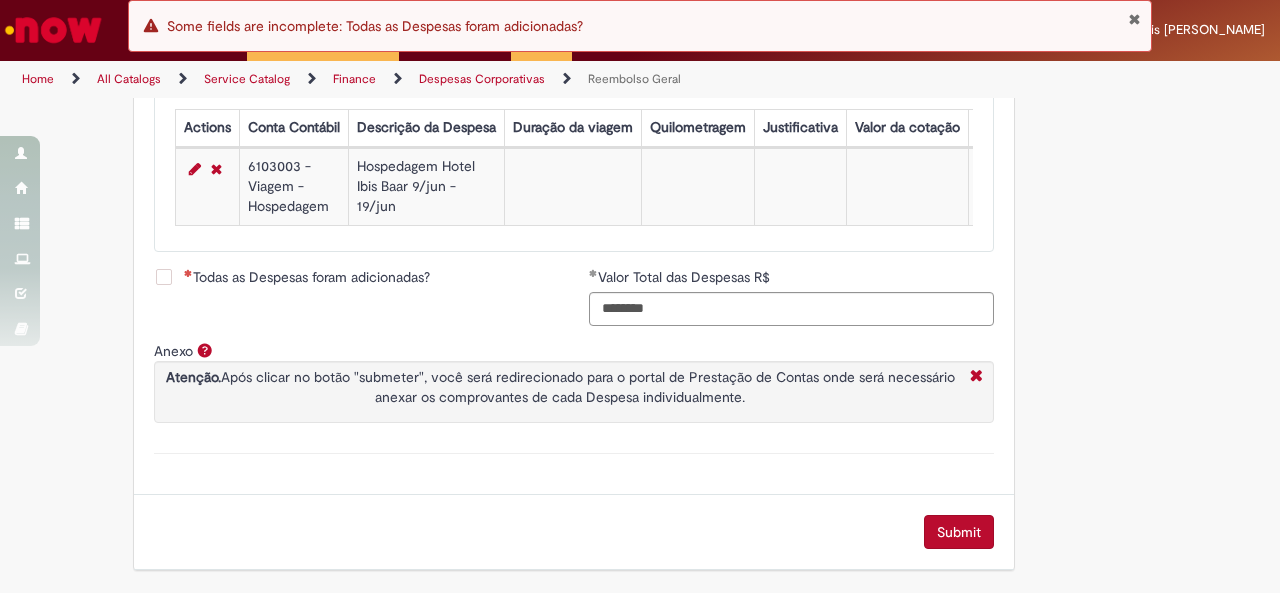 click at bounding box center [1134, 19] 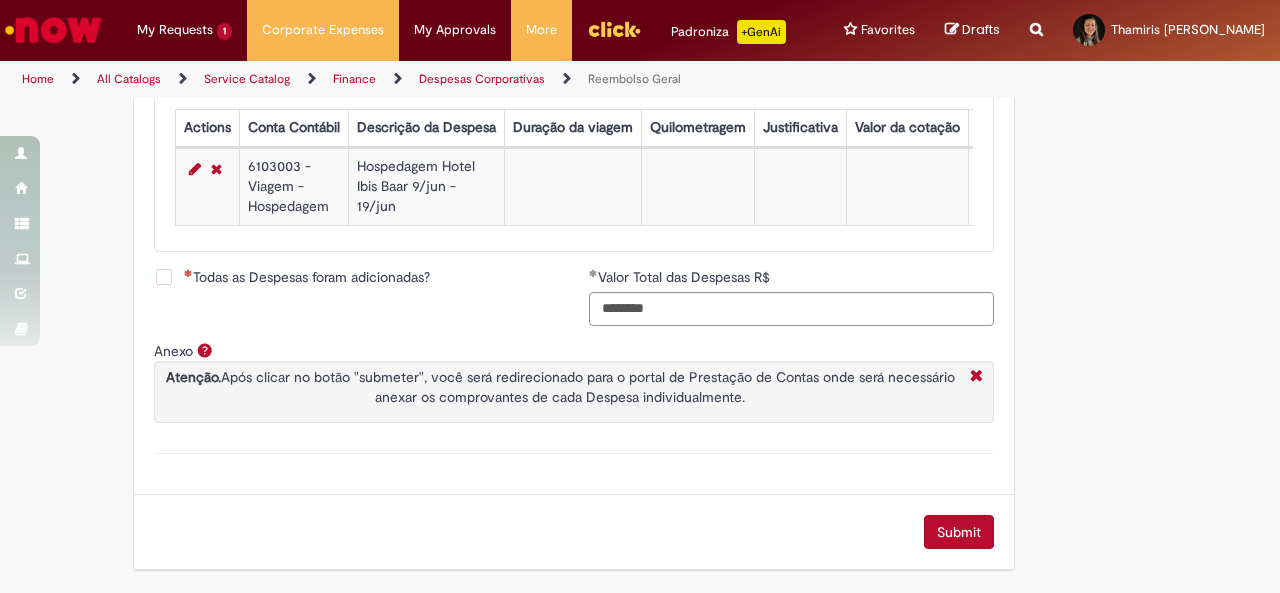click on "Todas as Despesas foram adicionadas?" at bounding box center (307, 277) 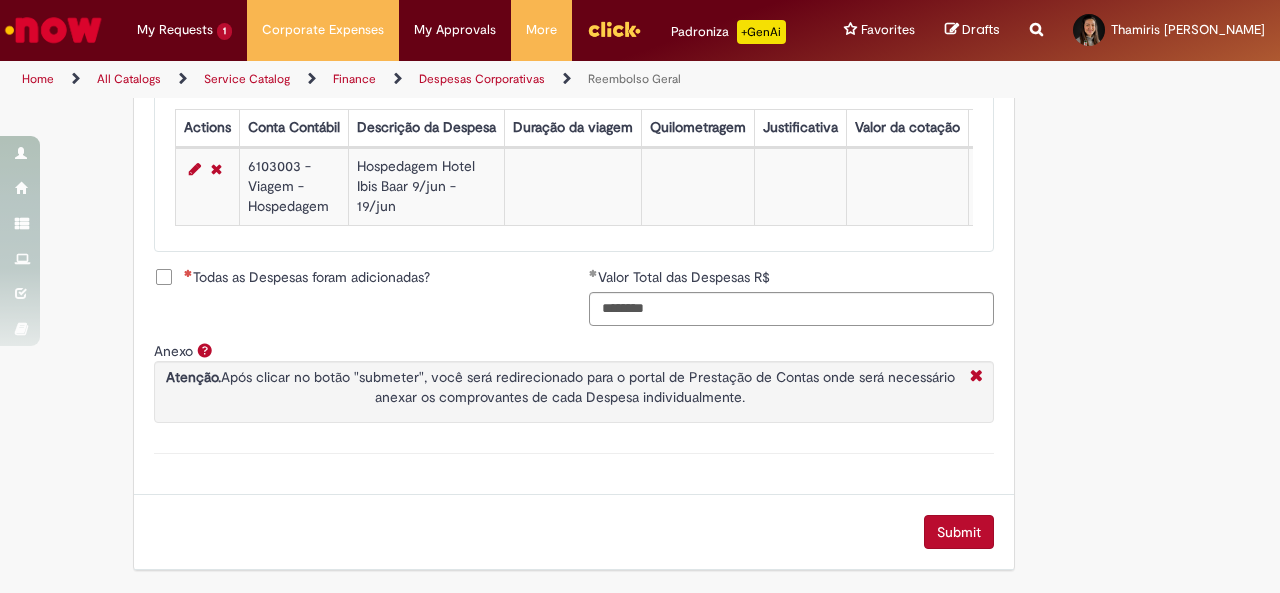 type on "********" 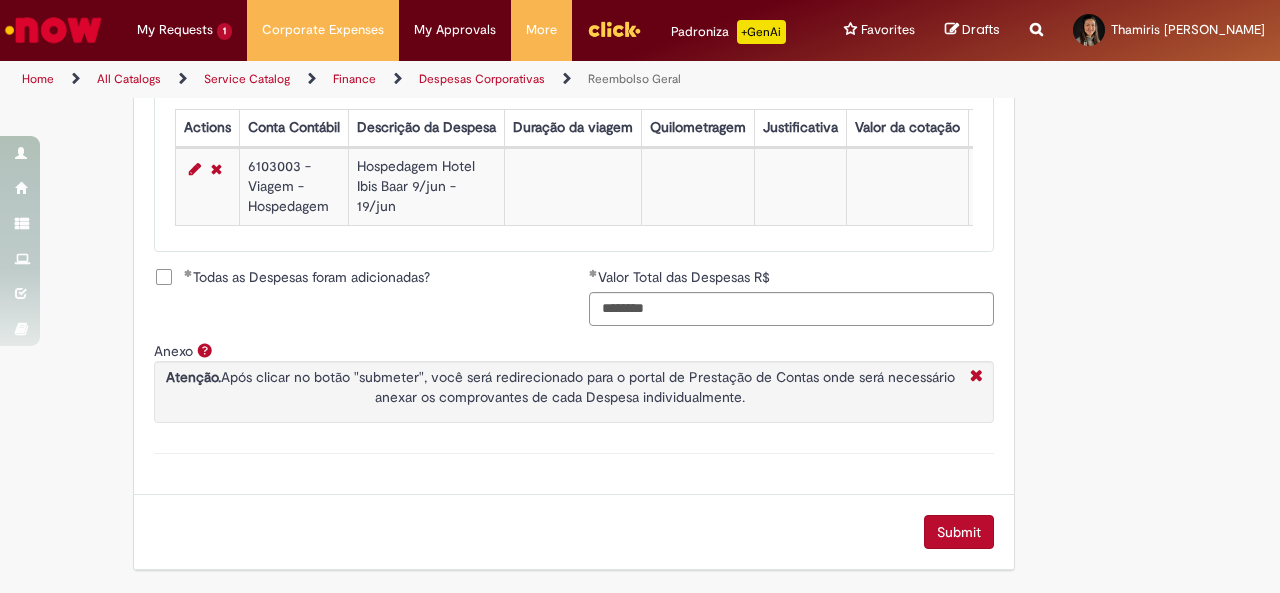 click on "Submit" at bounding box center [959, 532] 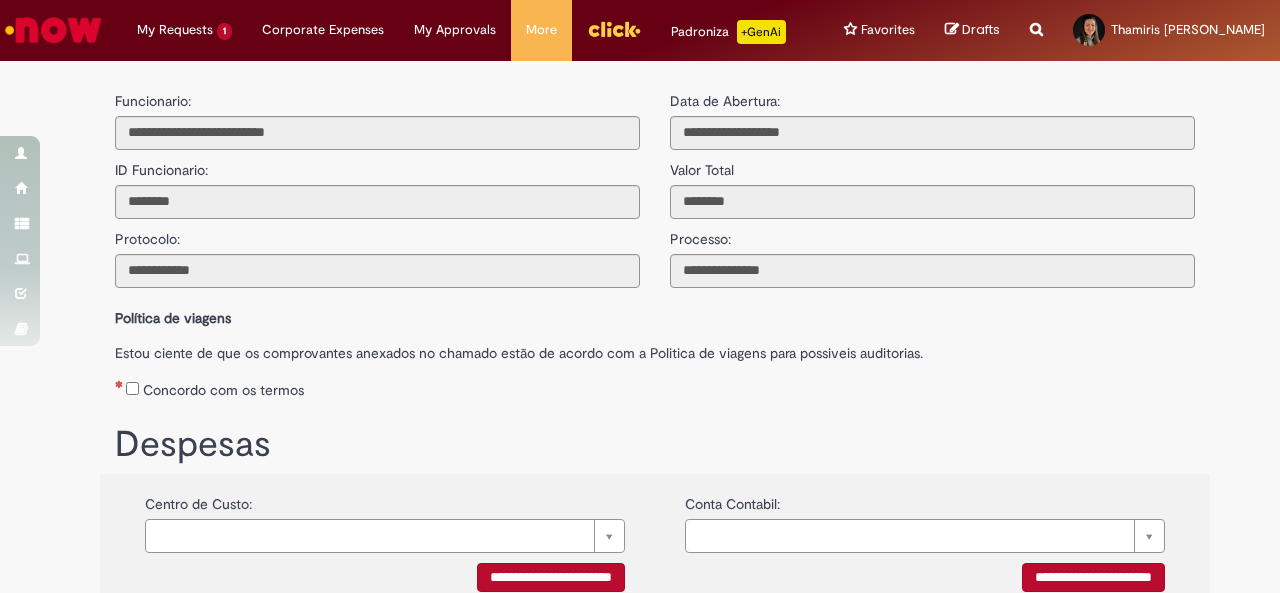 scroll, scrollTop: 0, scrollLeft: 0, axis: both 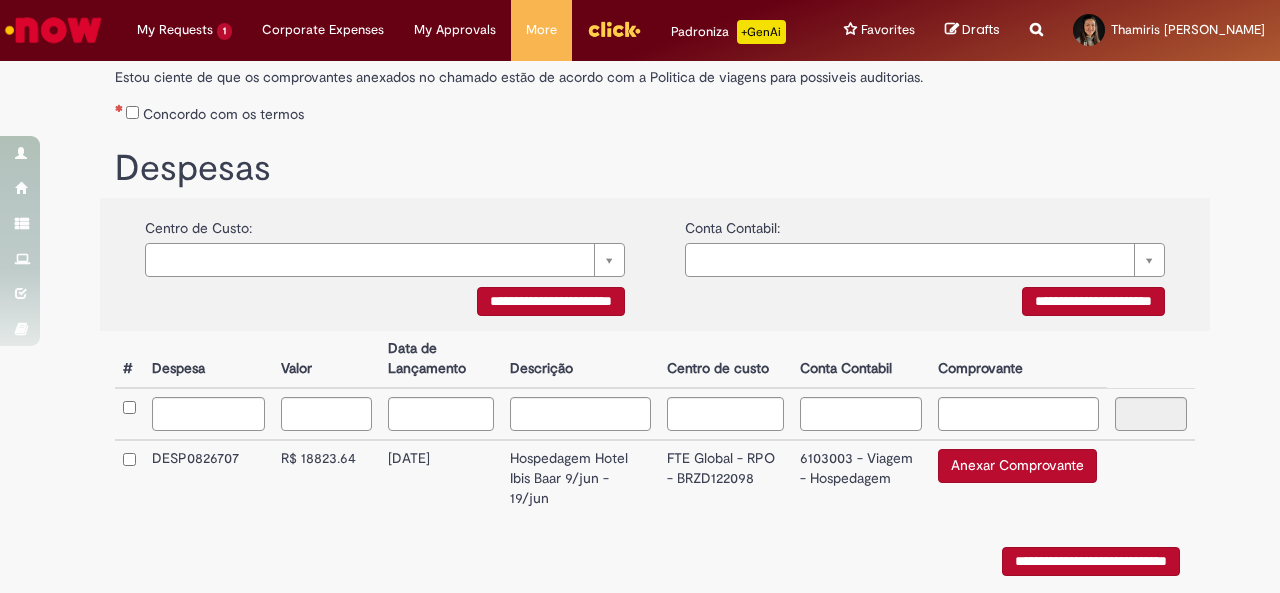 click on "**********" at bounding box center (551, 301) 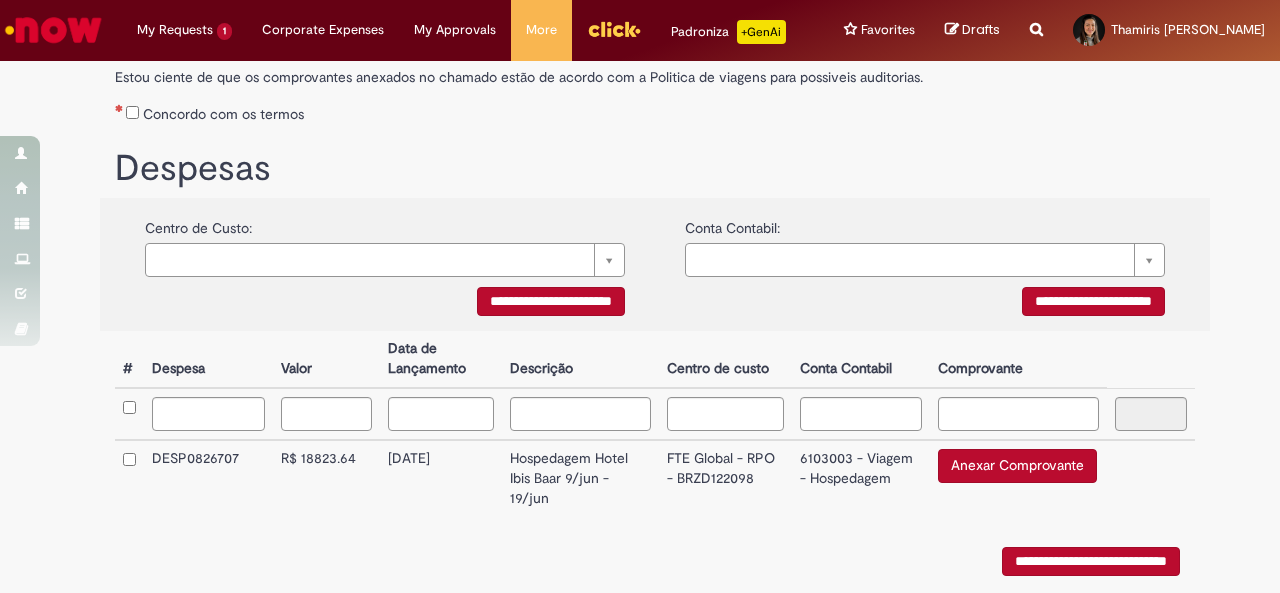 click on "**********" at bounding box center [1093, 301] 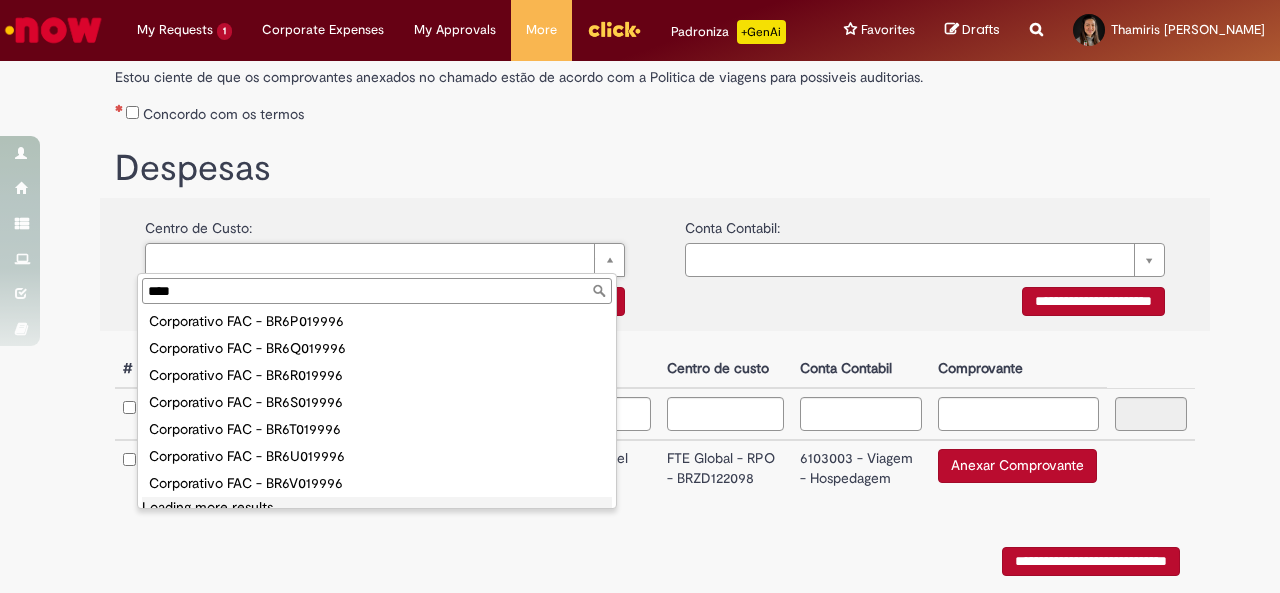 scroll, scrollTop: 0, scrollLeft: 0, axis: both 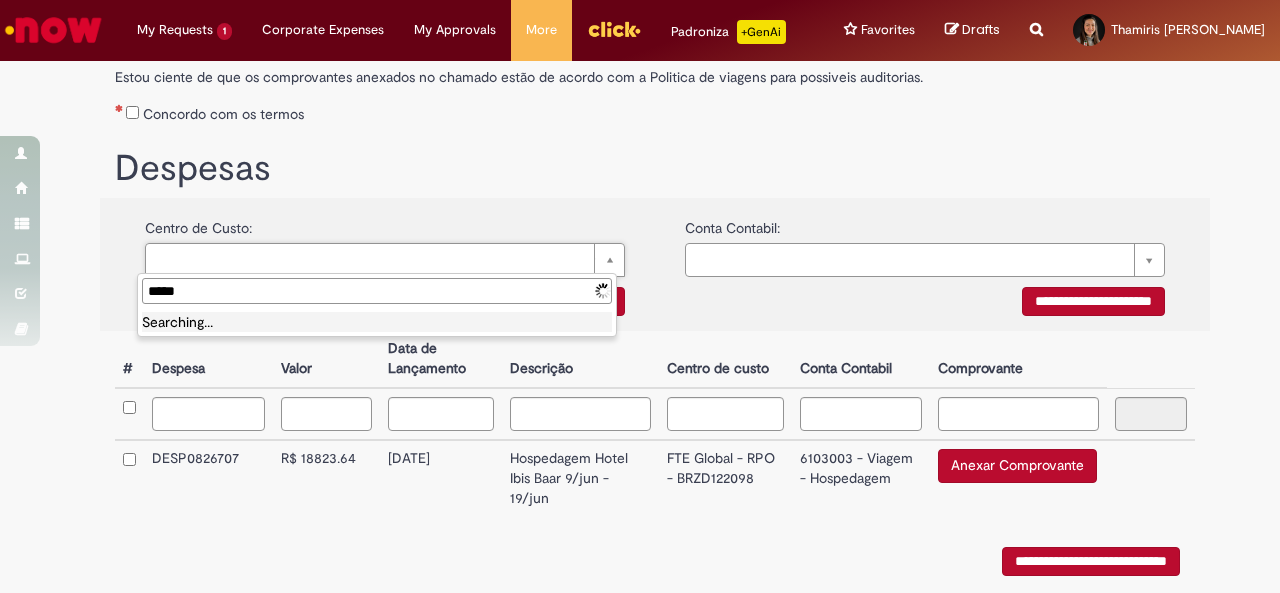 type on "****" 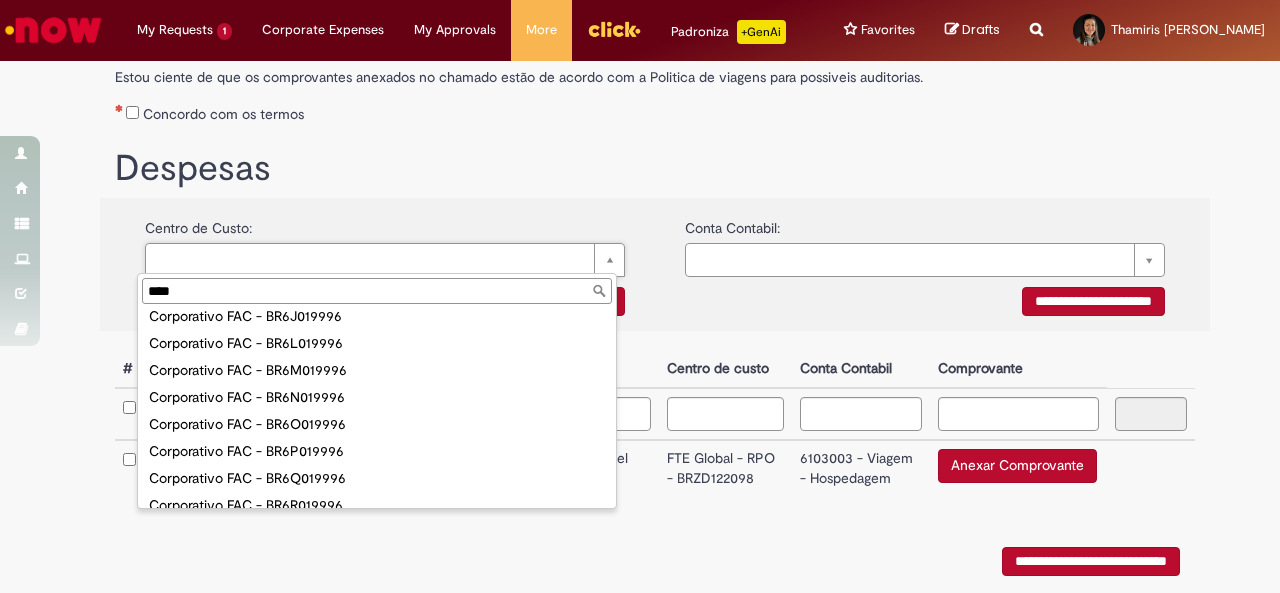 scroll, scrollTop: 2528, scrollLeft: 0, axis: vertical 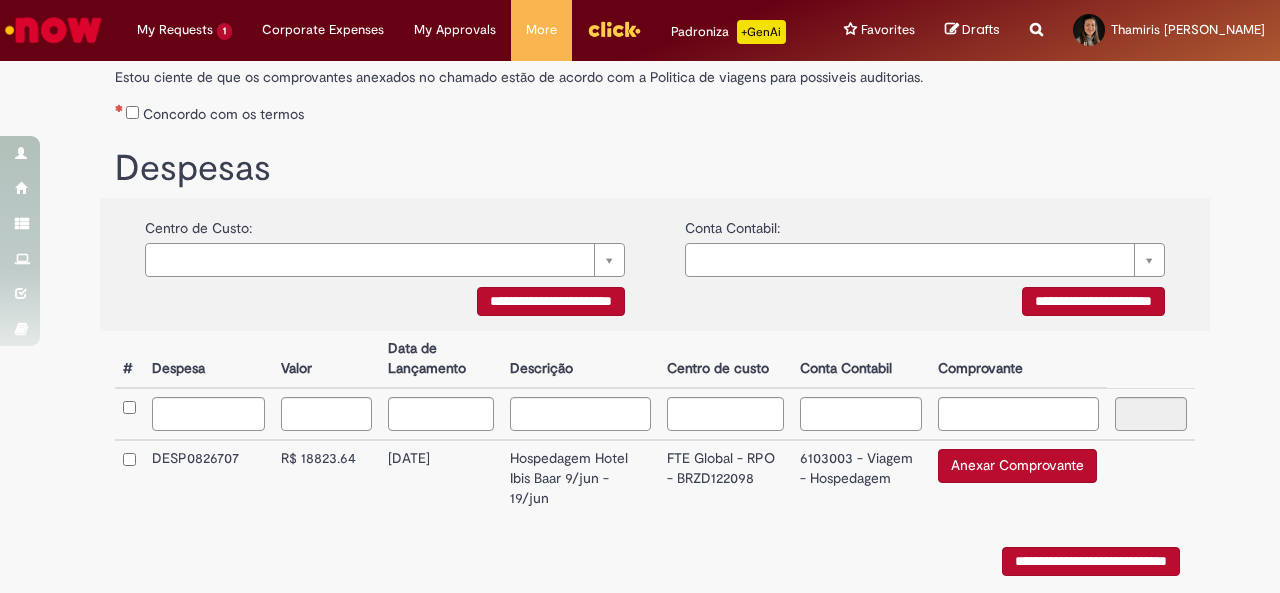 click on "Despesas" at bounding box center [655, 169] 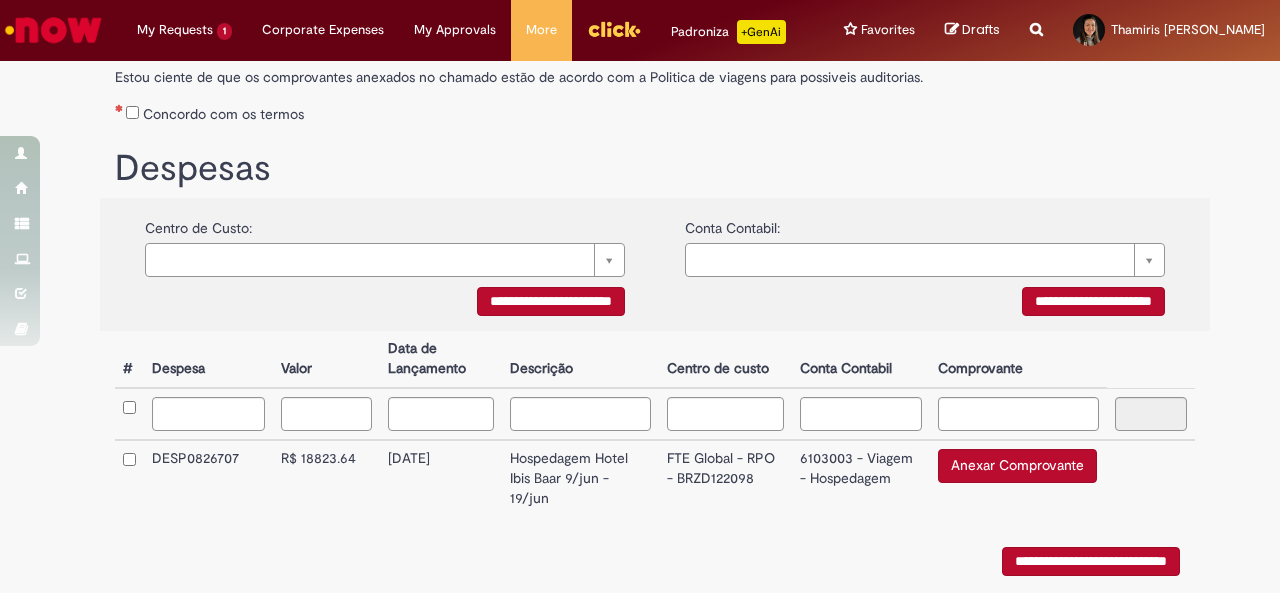 click on "**********" at bounding box center [1093, 301] 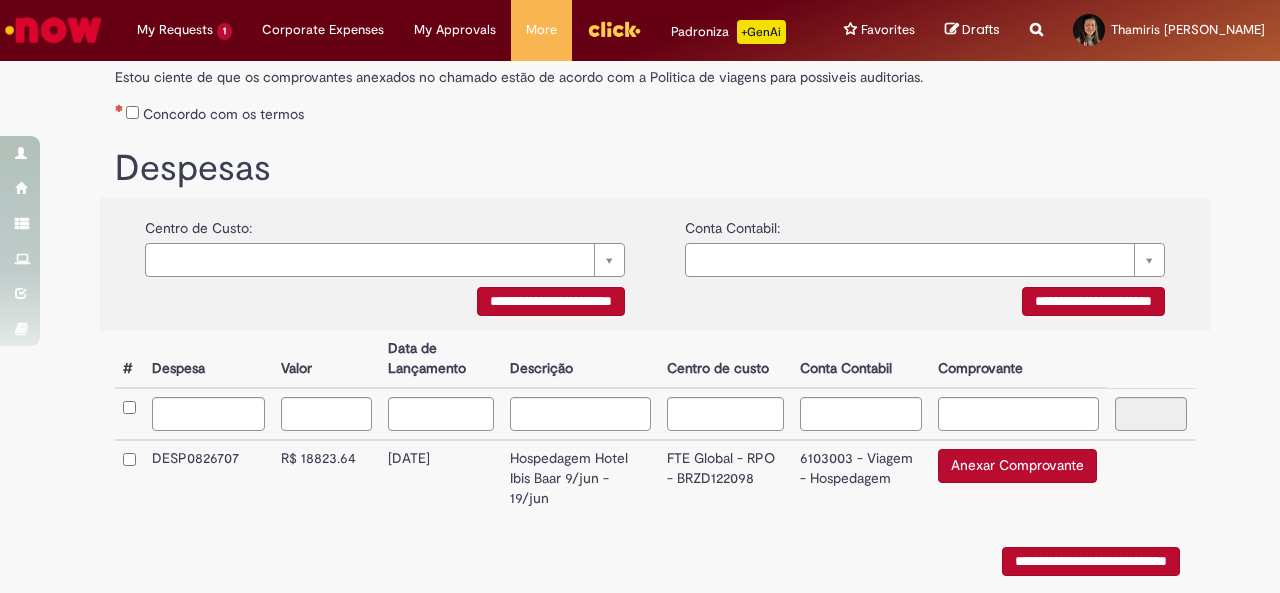 click on "**********" at bounding box center [551, 301] 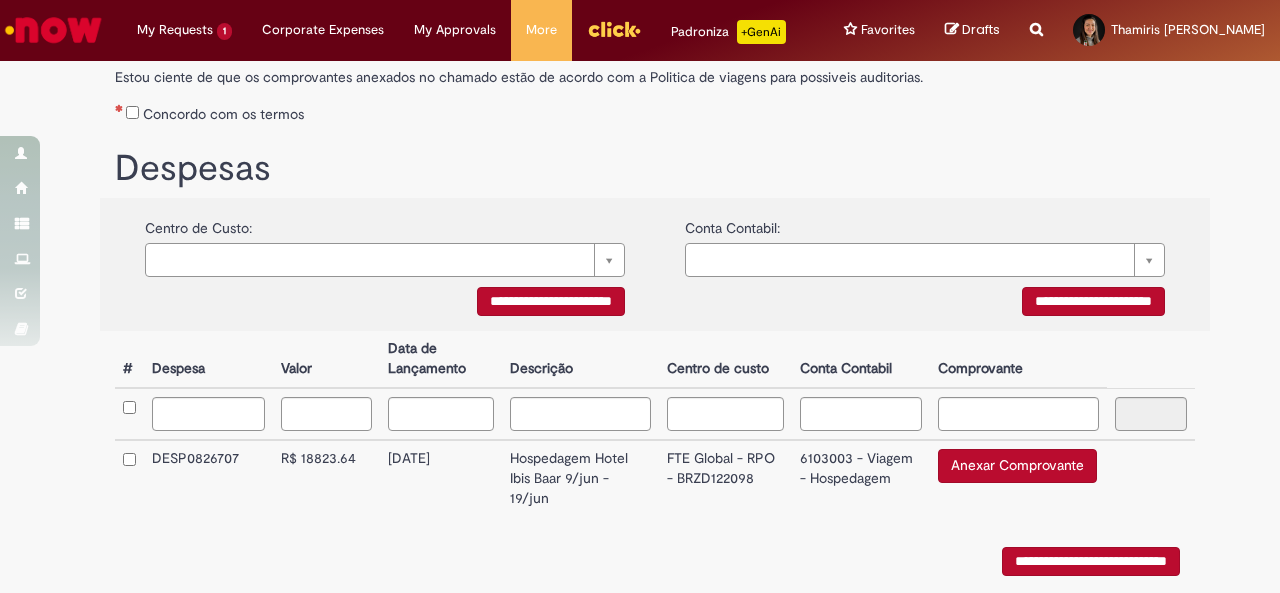 click on "Anexar Comprovante" at bounding box center (1017, 466) 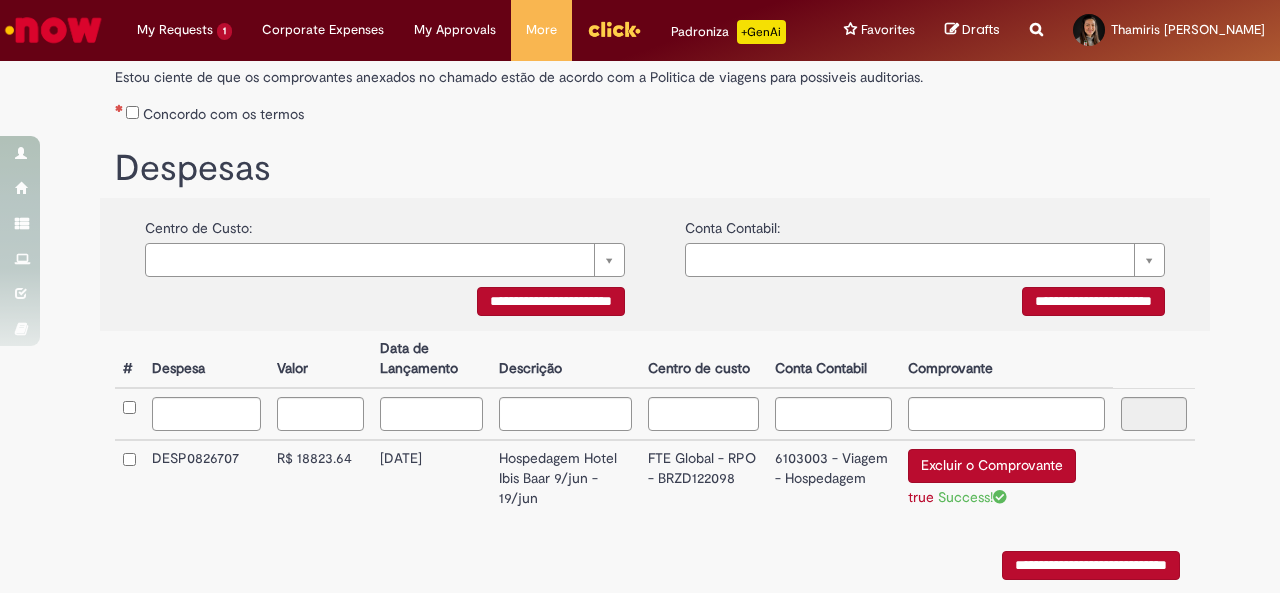 click on "Excluir o Comprovante" at bounding box center [992, 466] 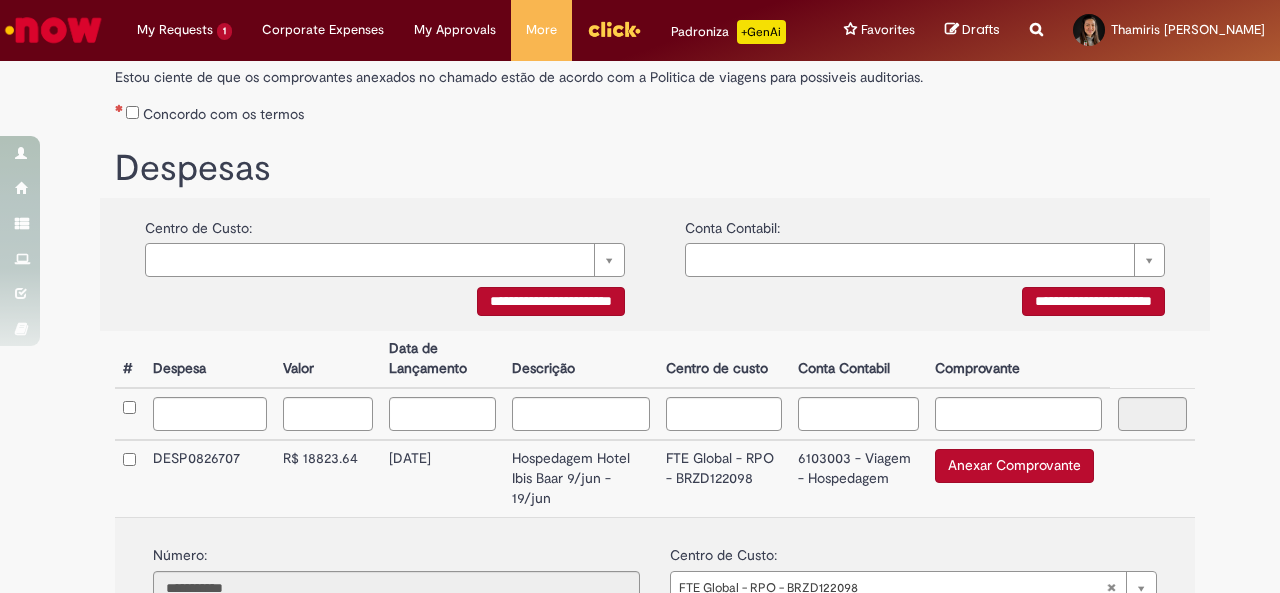 click on "Anexar Comprovante" at bounding box center (1014, 466) 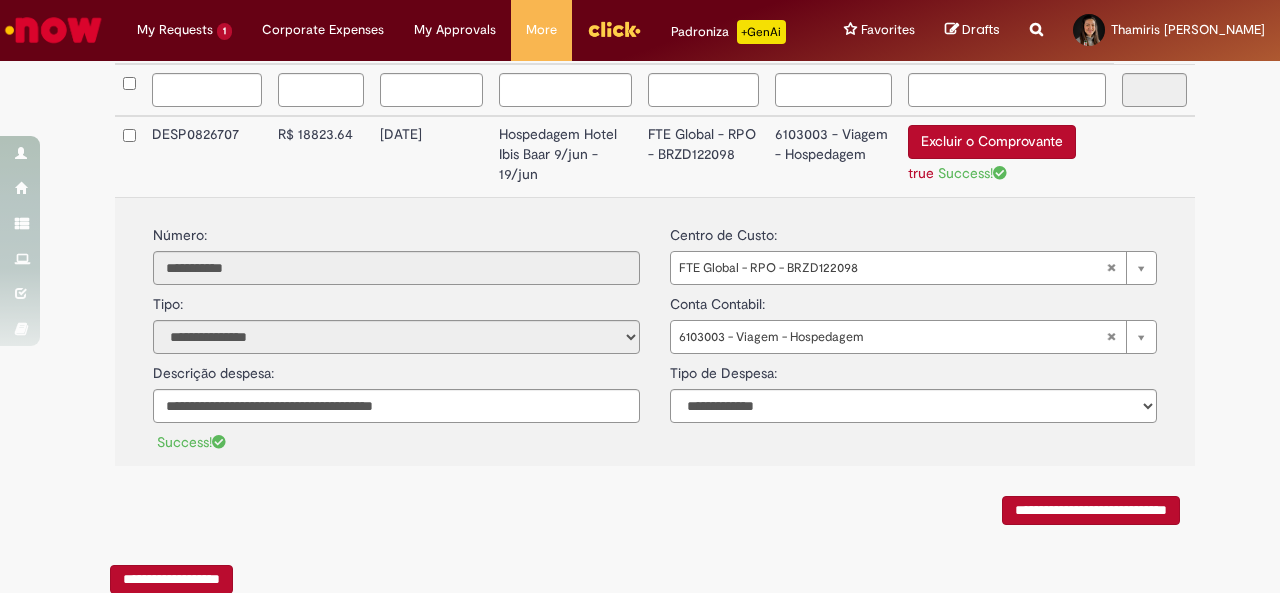 scroll, scrollTop: 602, scrollLeft: 0, axis: vertical 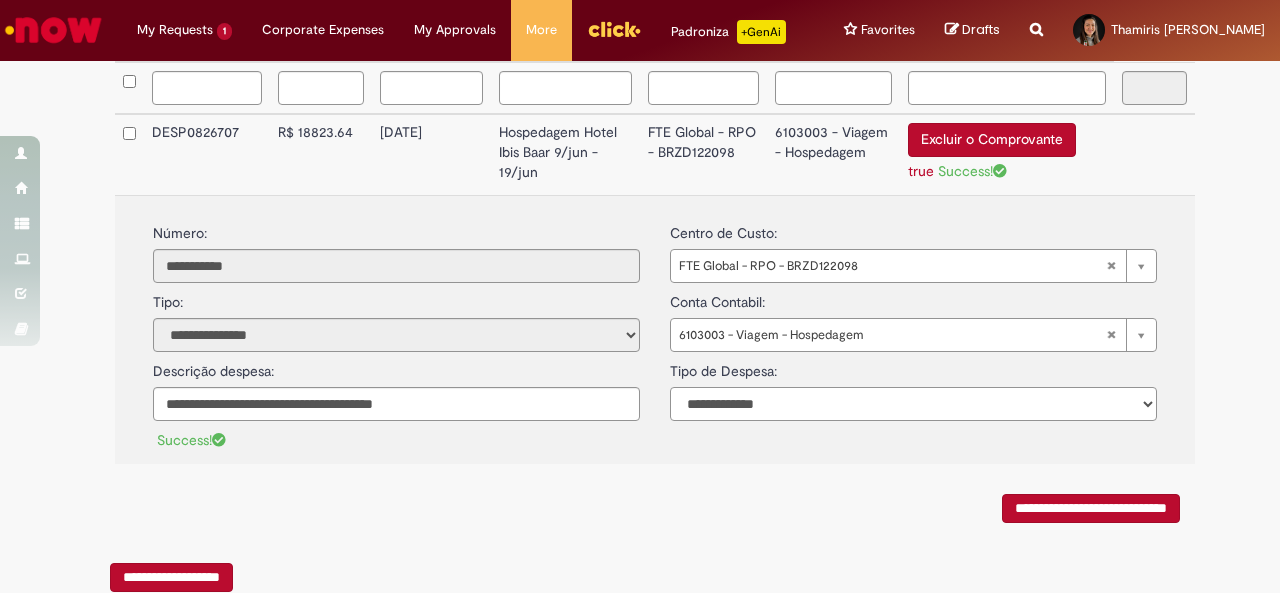 click on "**********" at bounding box center (913, 404) 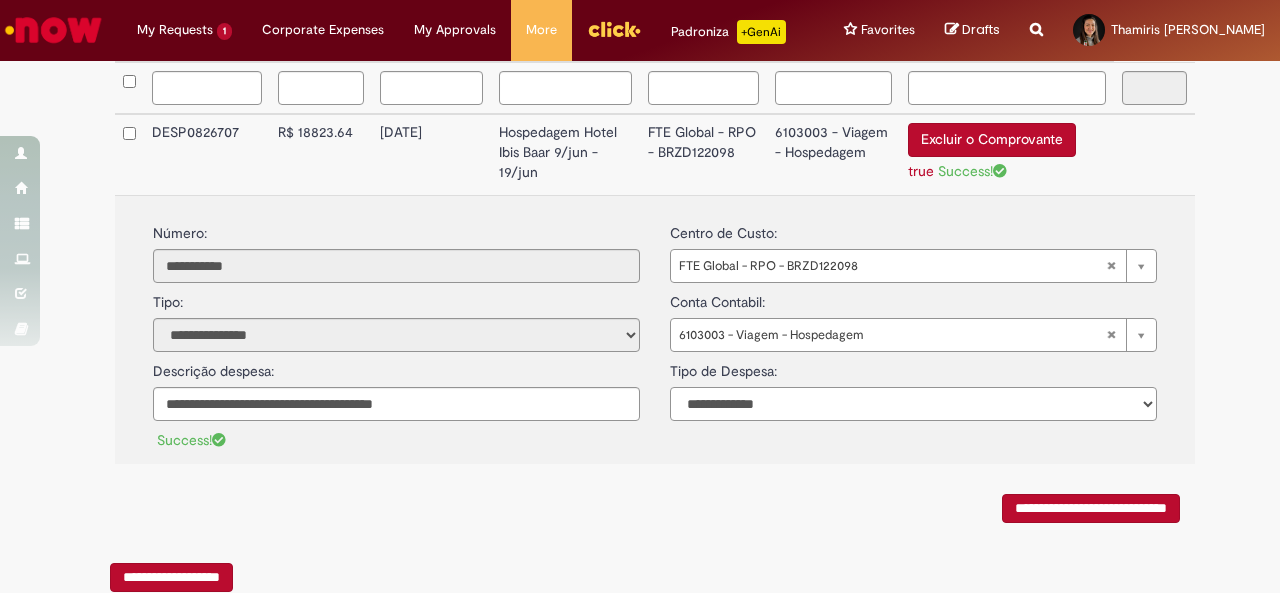select on "*" 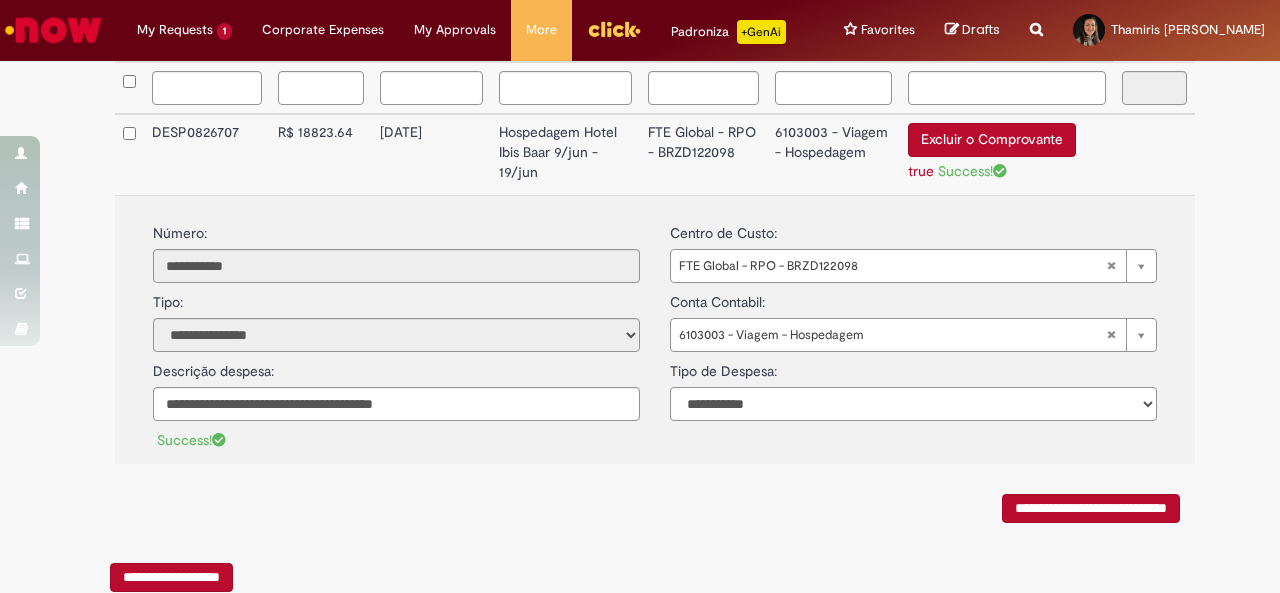 click on "**********" at bounding box center [913, 404] 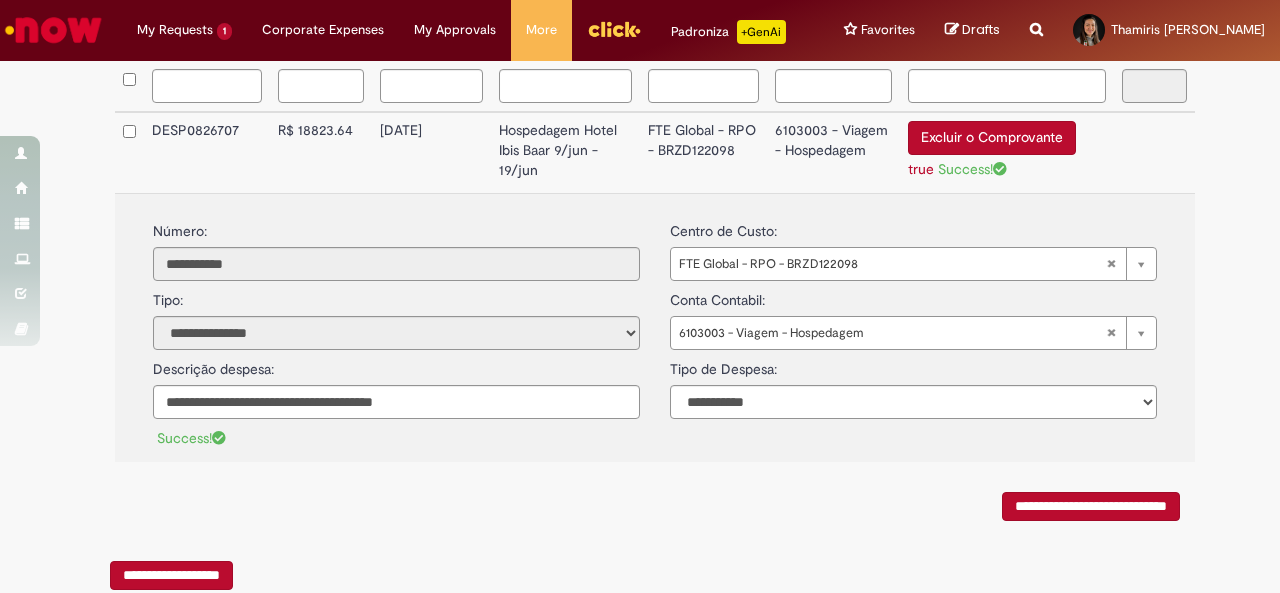 scroll, scrollTop: 658, scrollLeft: 0, axis: vertical 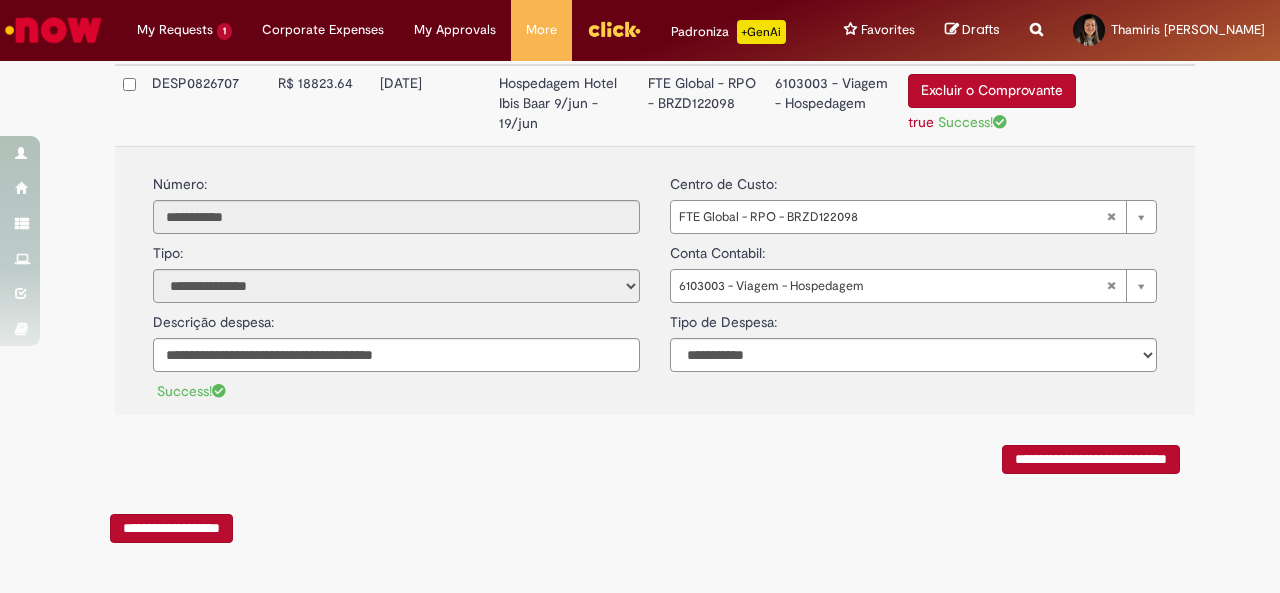 click on "**********" at bounding box center (1091, 459) 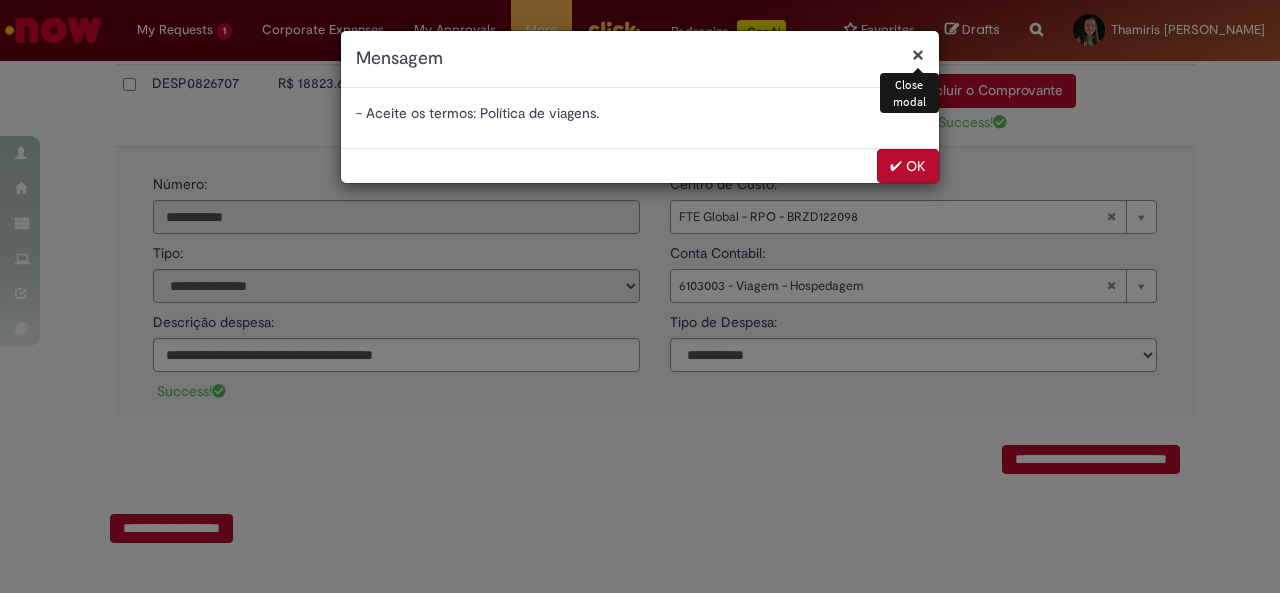 click on "✔ OK" at bounding box center [908, 166] 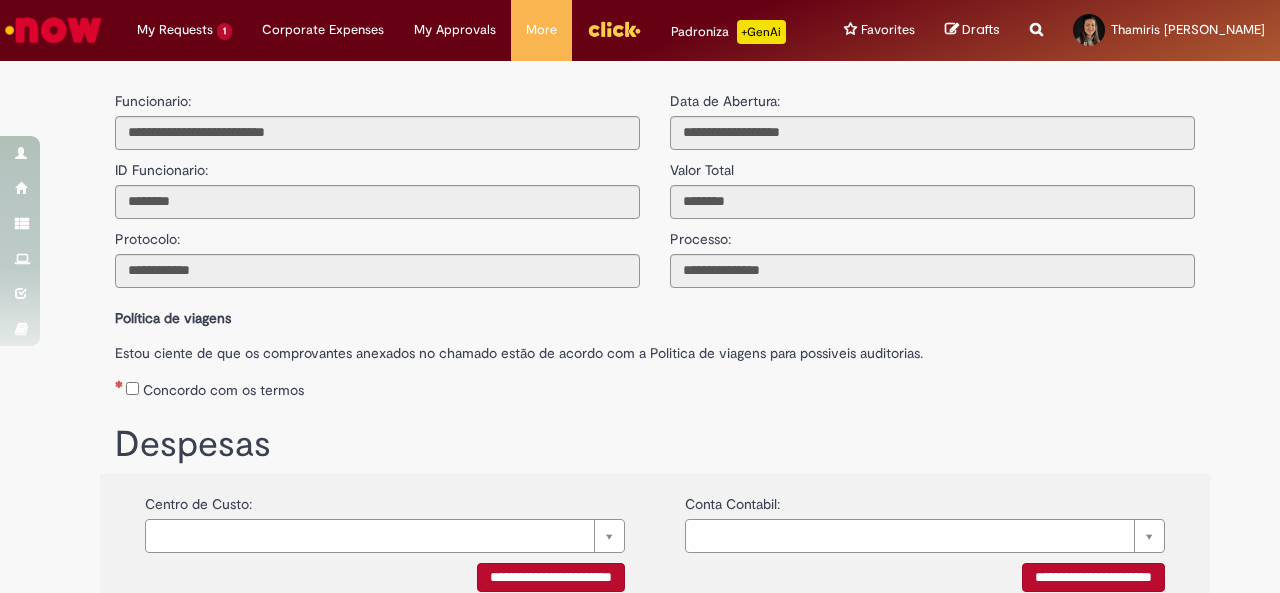 scroll, scrollTop: 658, scrollLeft: 0, axis: vertical 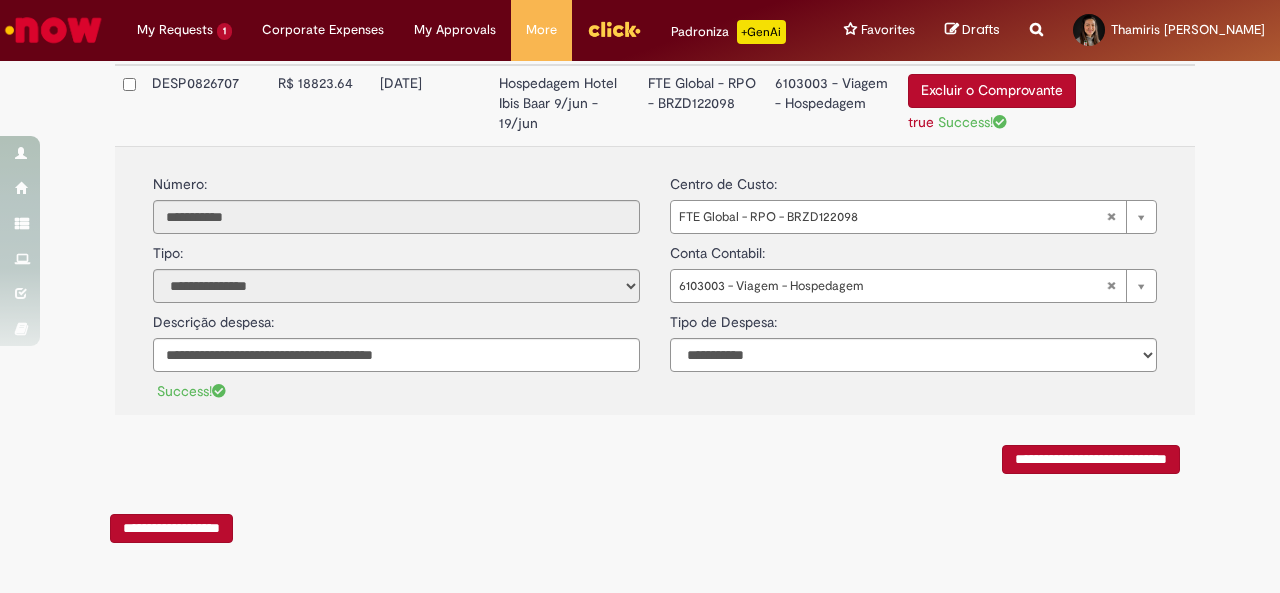 click on "**********" at bounding box center [1091, 459] 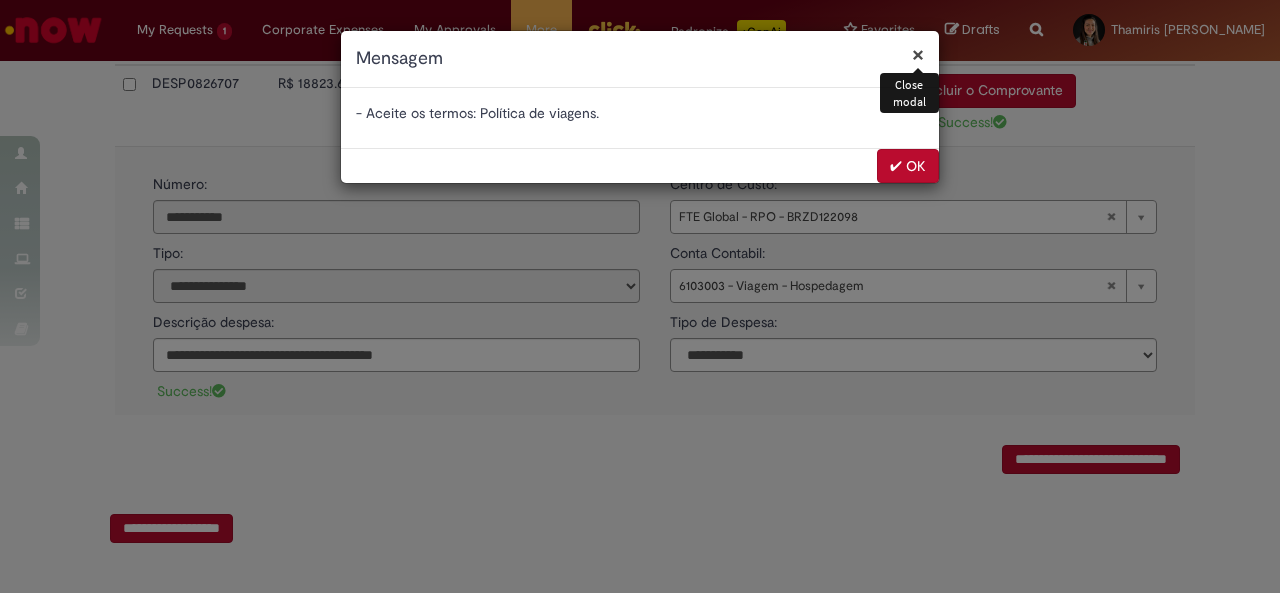 click on "✔ OK" at bounding box center (908, 166) 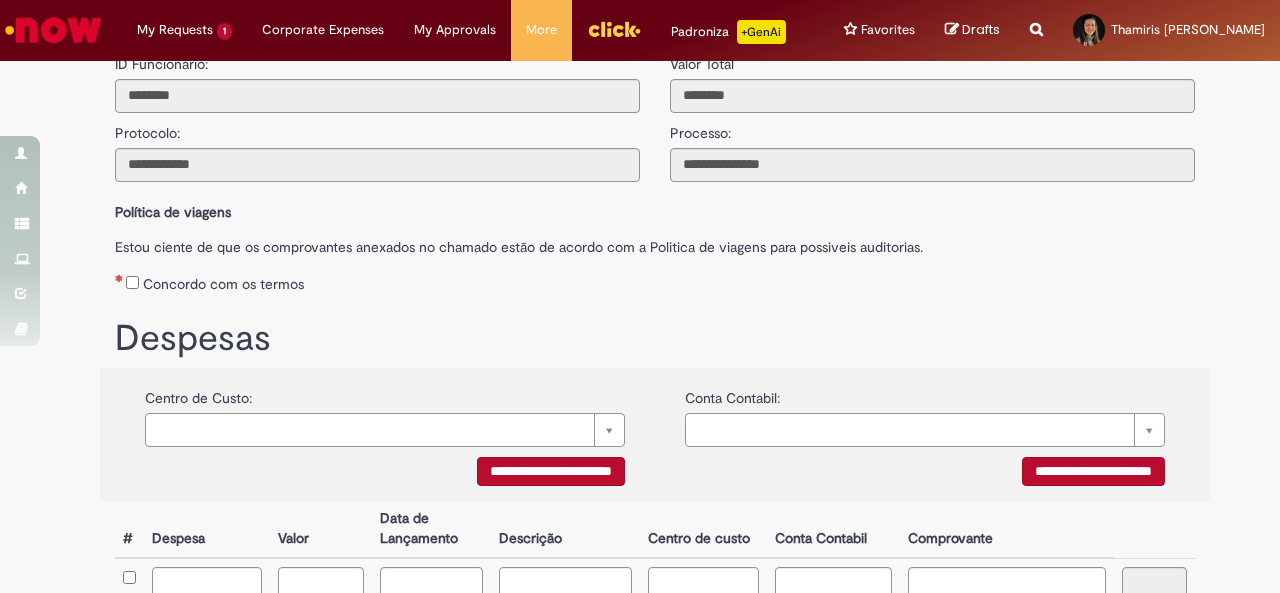 scroll, scrollTop: 104, scrollLeft: 0, axis: vertical 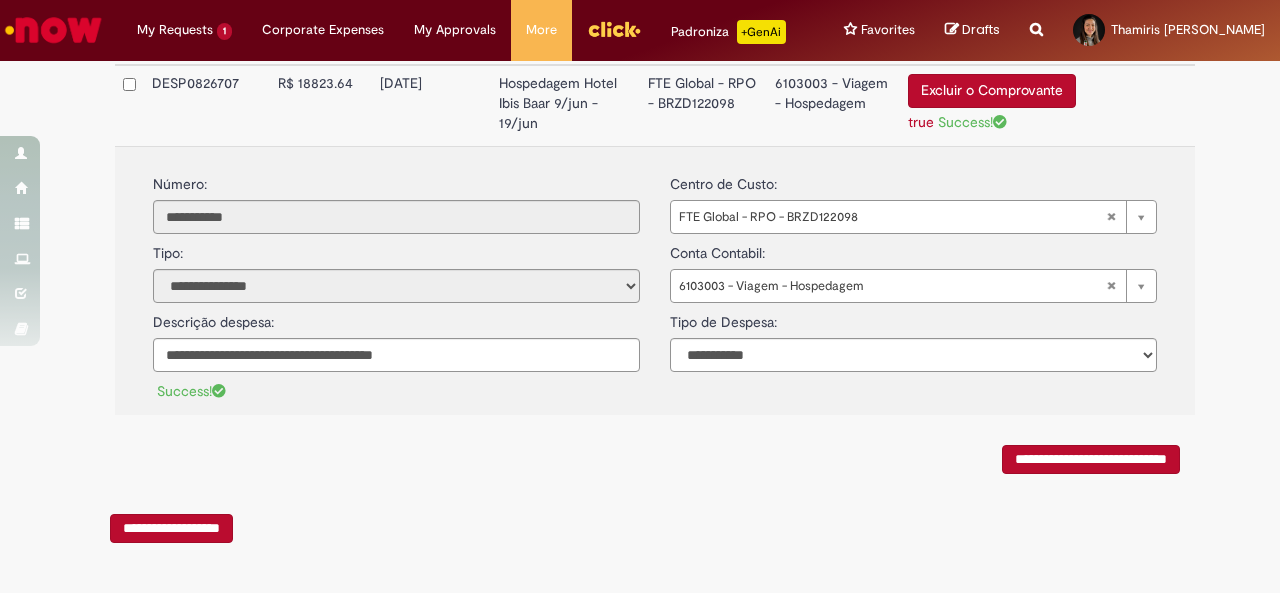 click on "**********" at bounding box center (1091, 459) 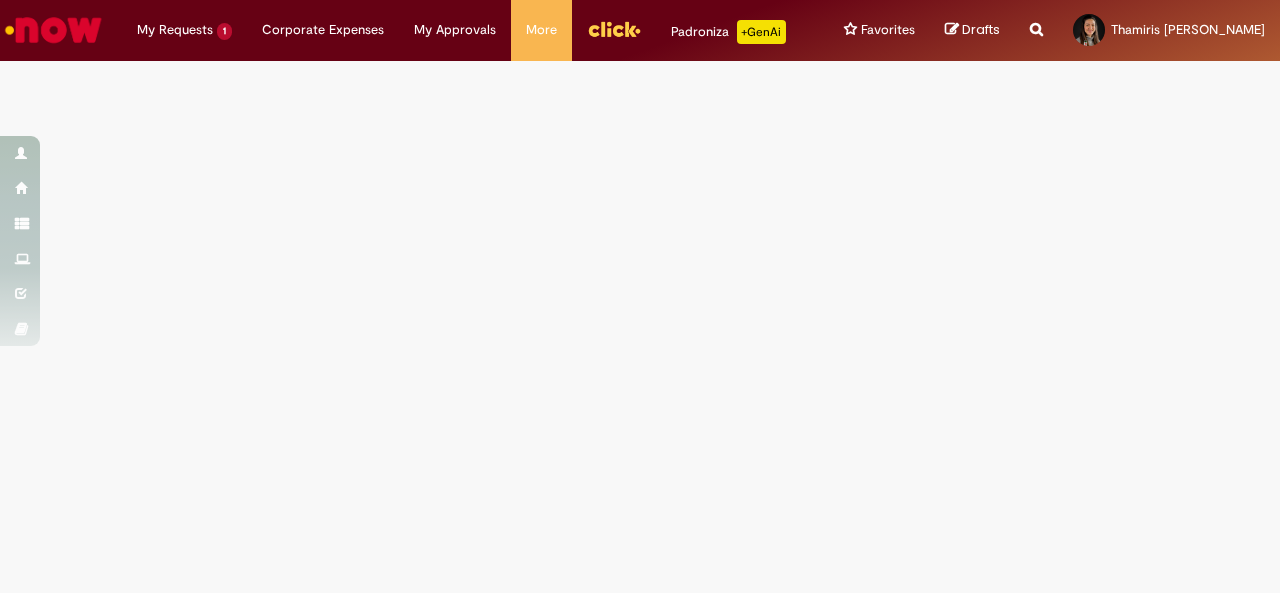 scroll, scrollTop: 0, scrollLeft: 0, axis: both 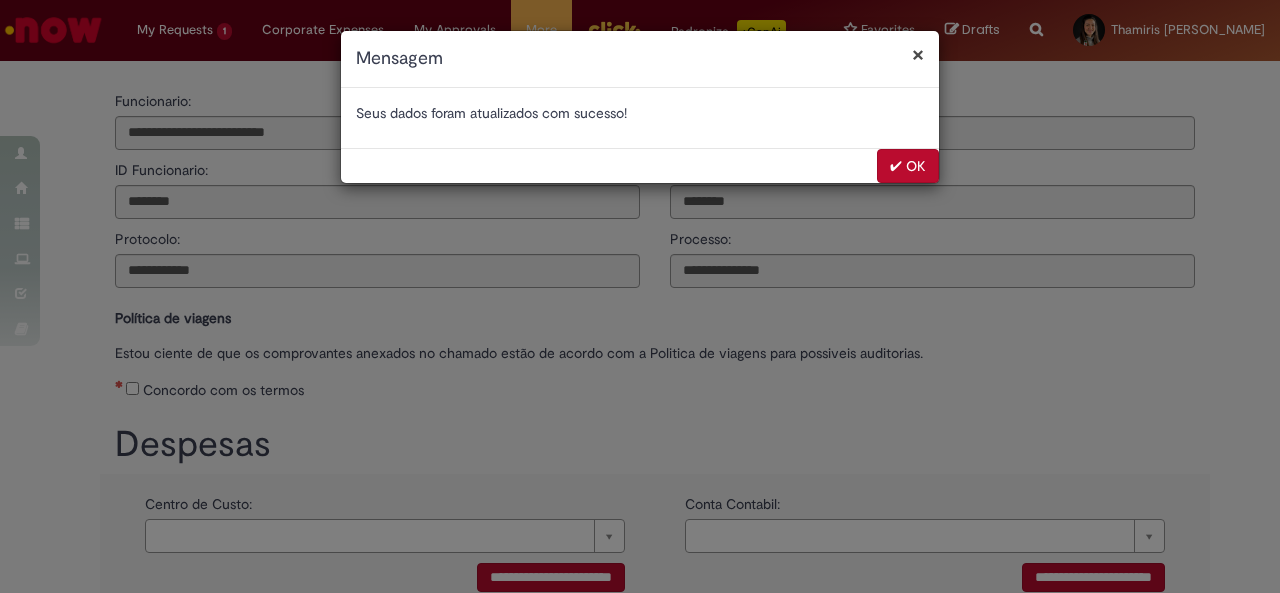 select on "*" 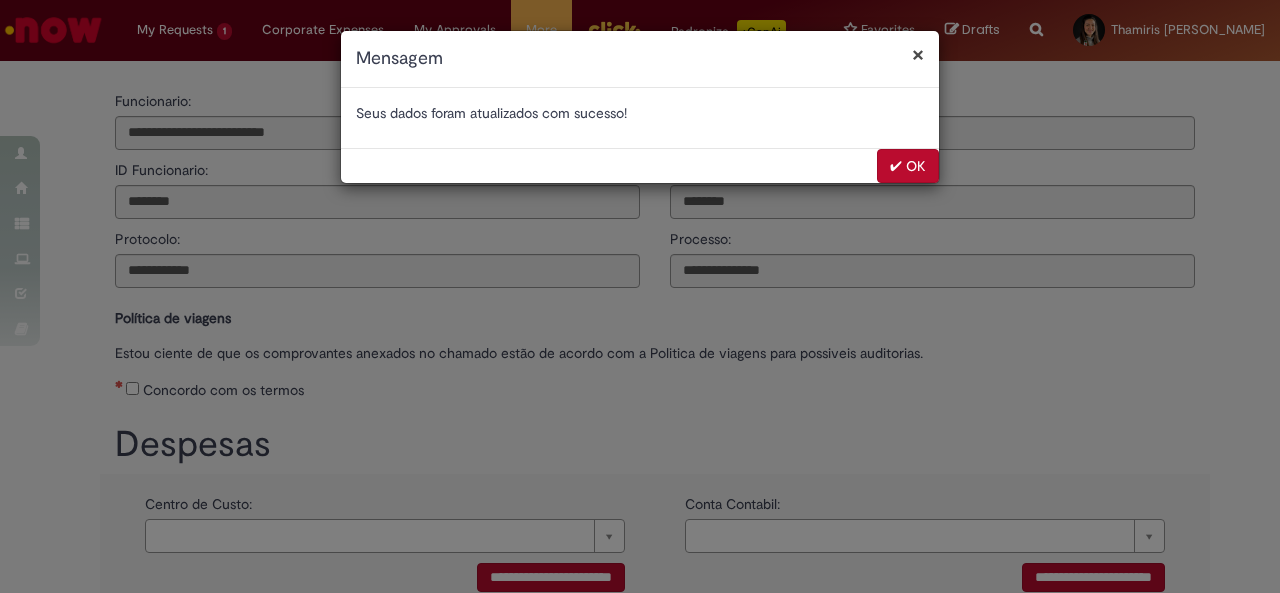 click on "✔ OK" at bounding box center [908, 166] 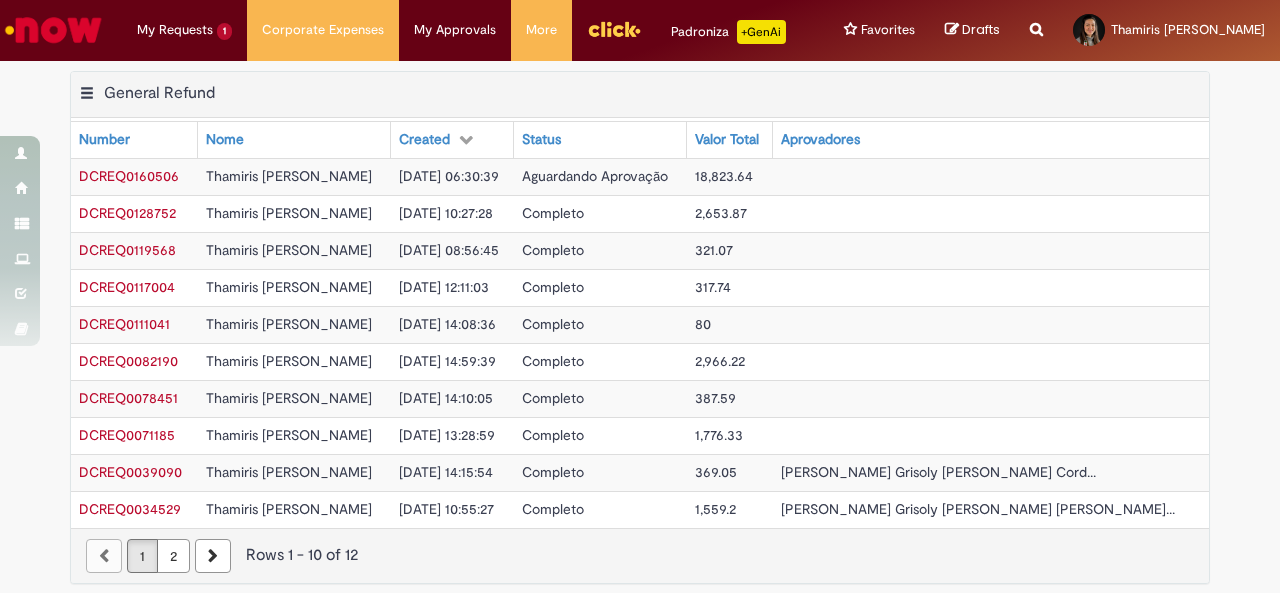 scroll, scrollTop: 0, scrollLeft: 0, axis: both 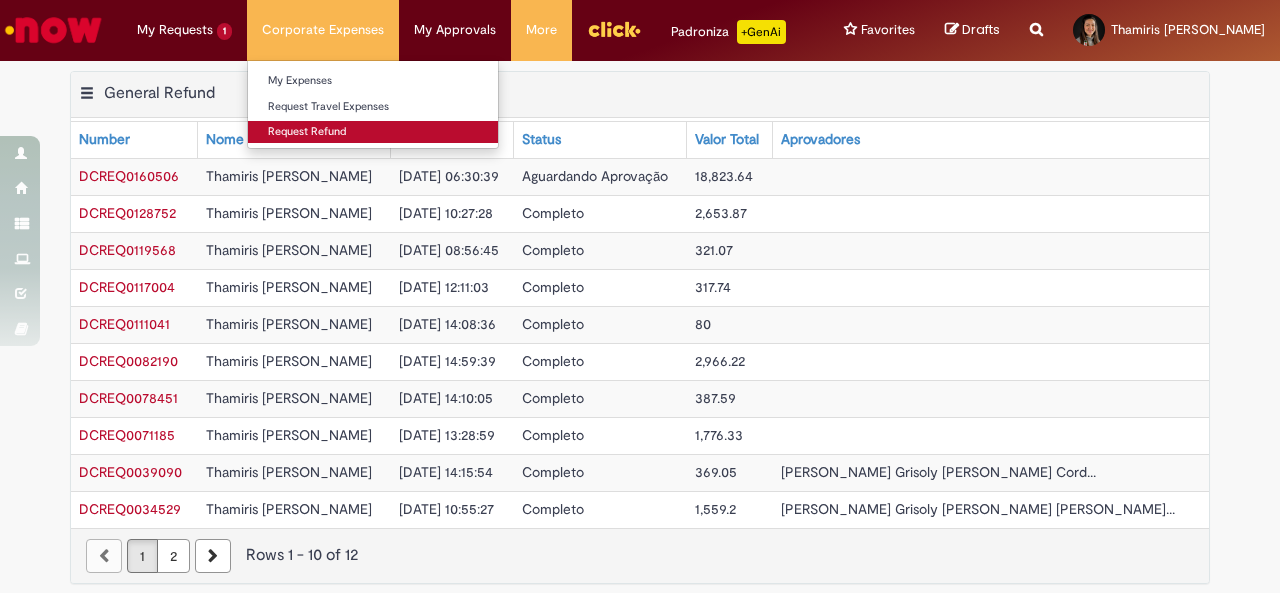click on "Request Refund" at bounding box center (373, 132) 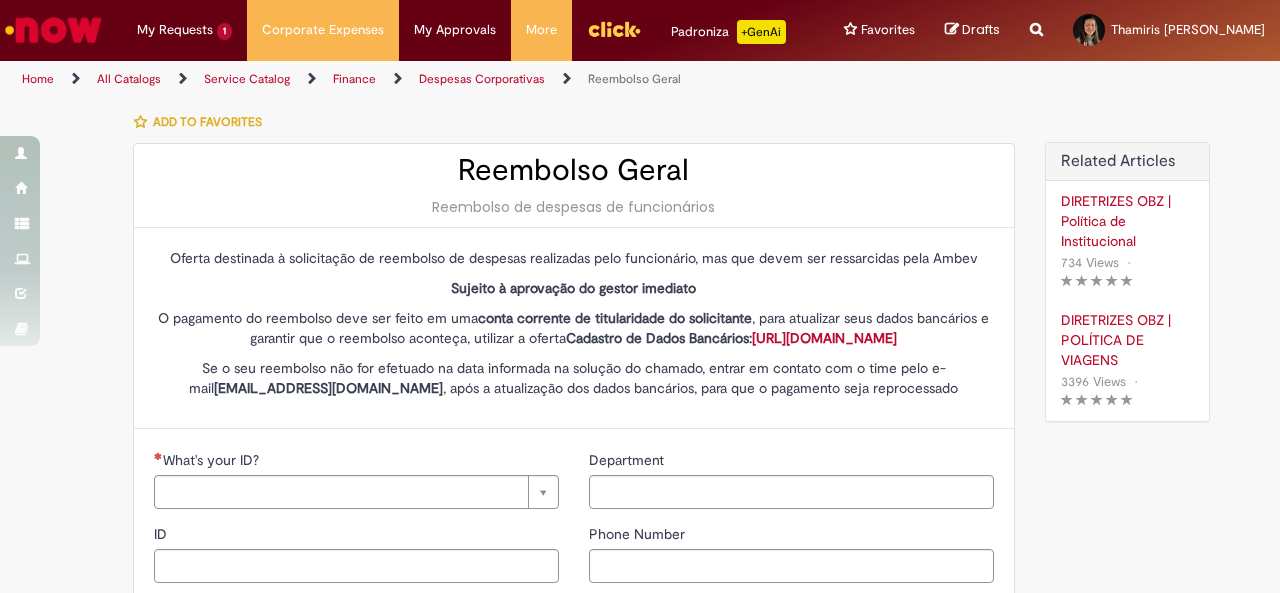 type on "********" 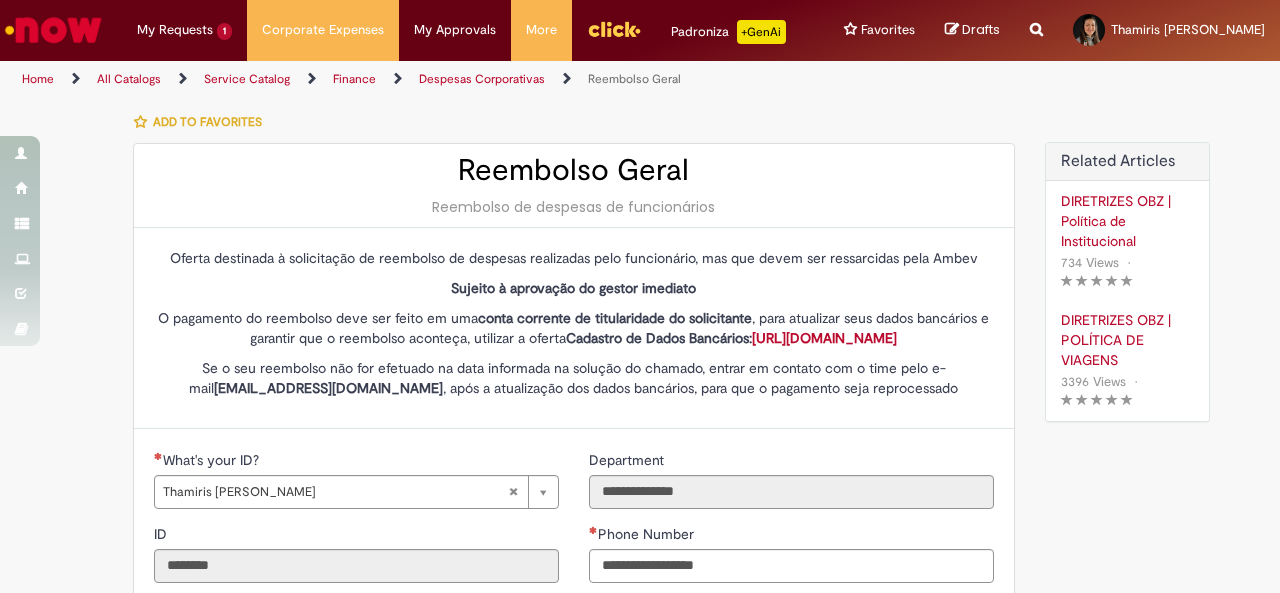 type on "**********" 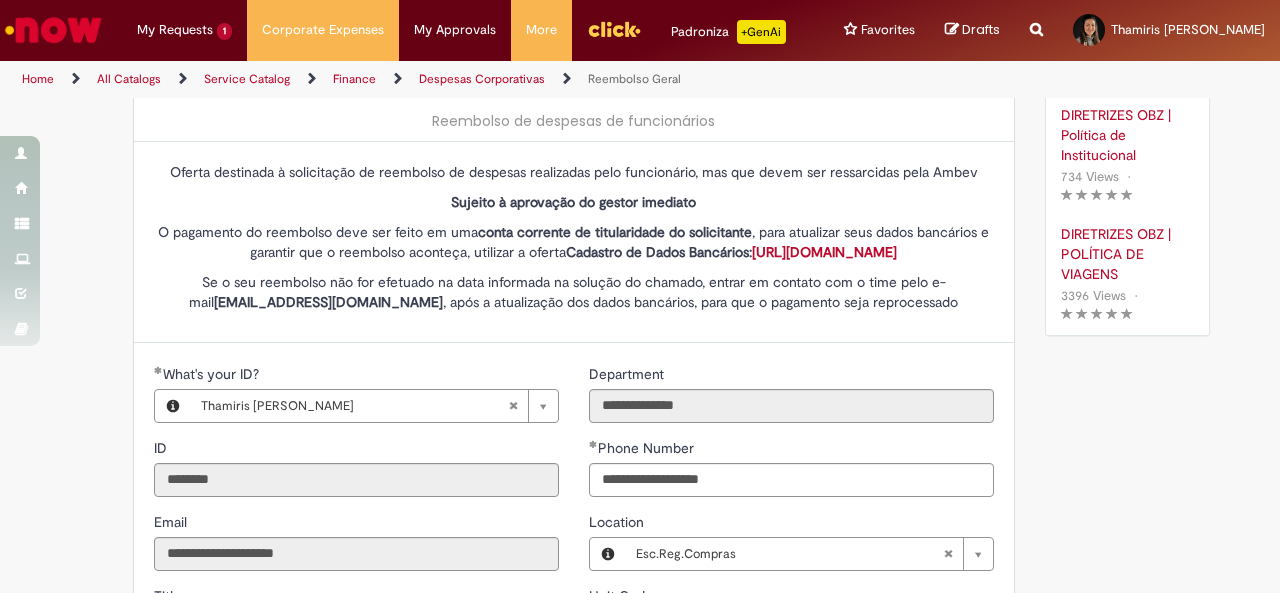 scroll, scrollTop: 0, scrollLeft: 0, axis: both 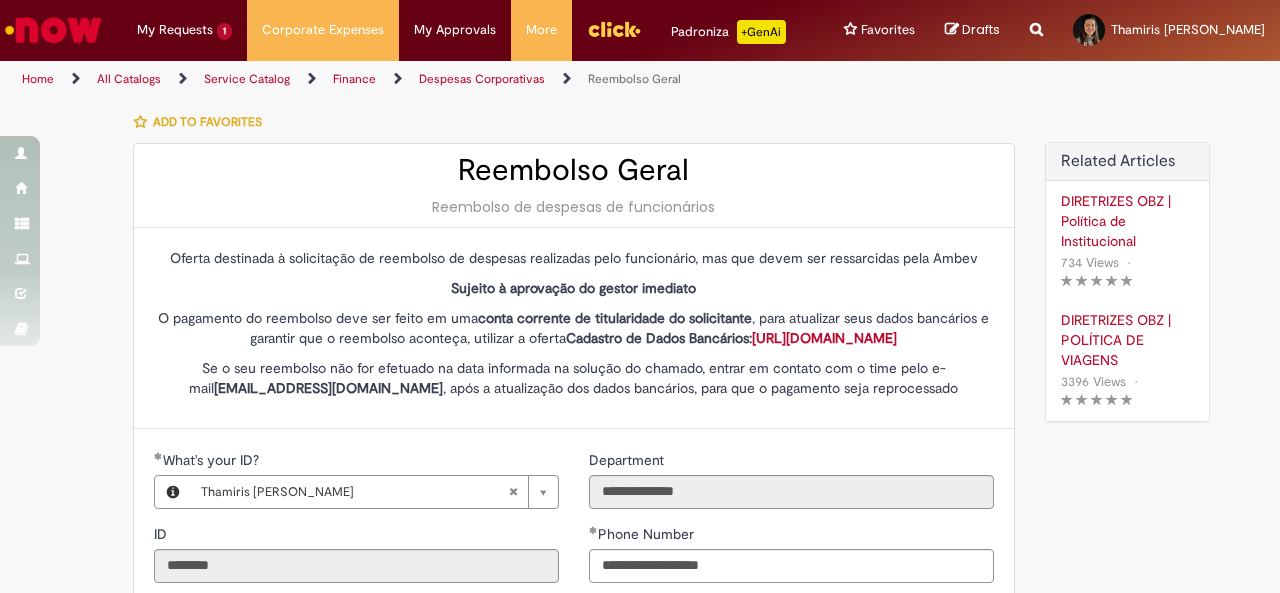 click on "[URL][DOMAIN_NAME]" at bounding box center [824, 338] 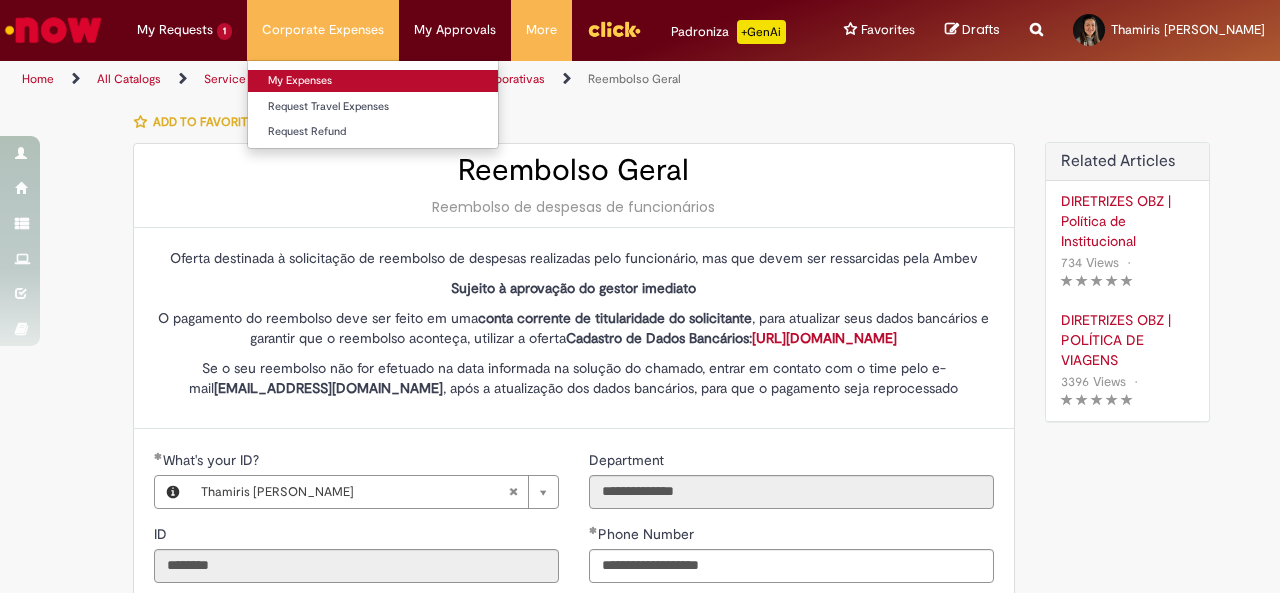 click on "My Expenses" at bounding box center (373, 81) 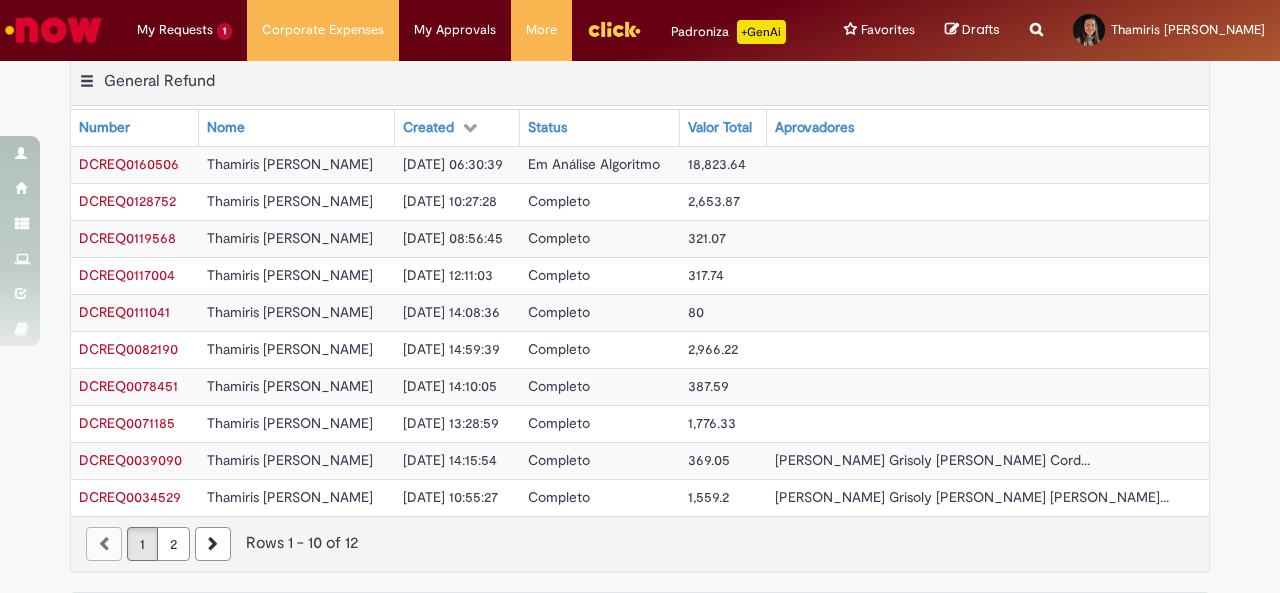 scroll, scrollTop: 0, scrollLeft: 0, axis: both 